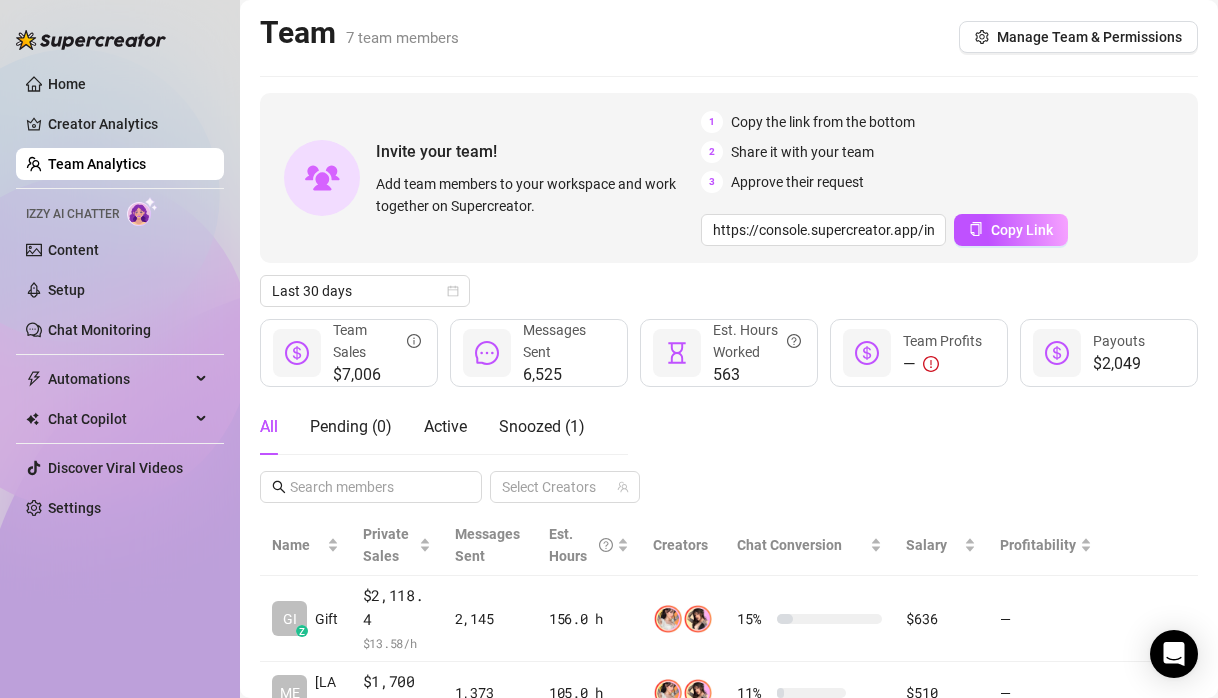 scroll, scrollTop: 0, scrollLeft: 0, axis: both 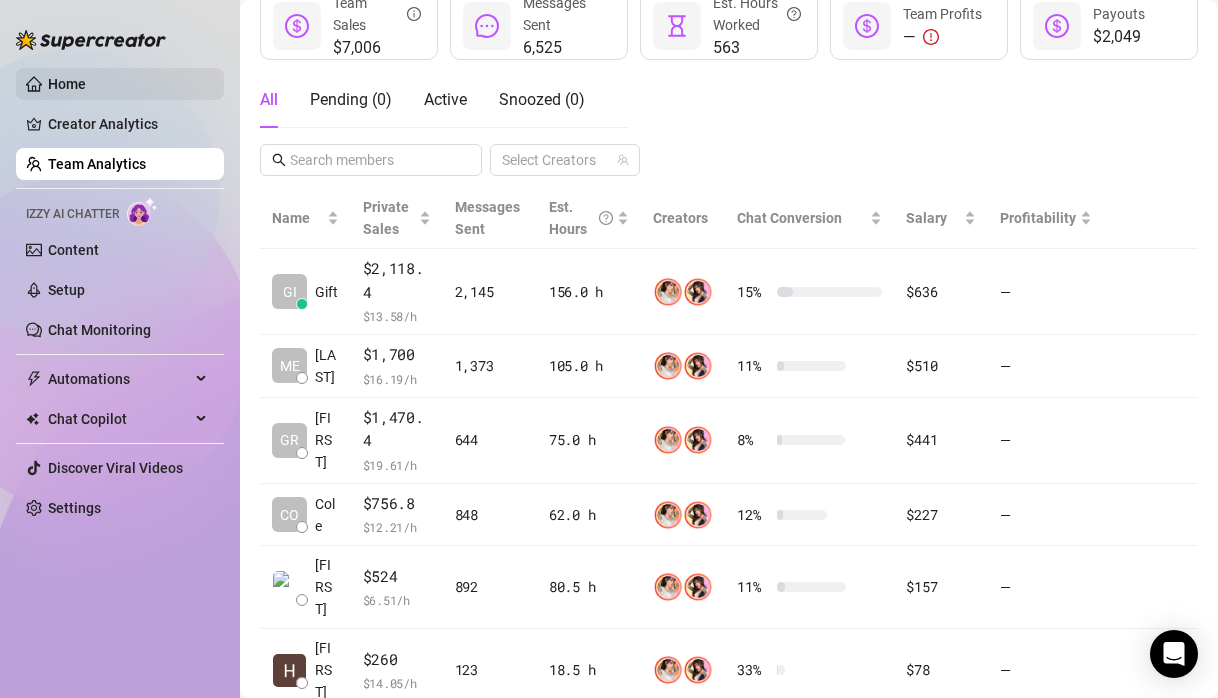 click on "Home" at bounding box center [67, 84] 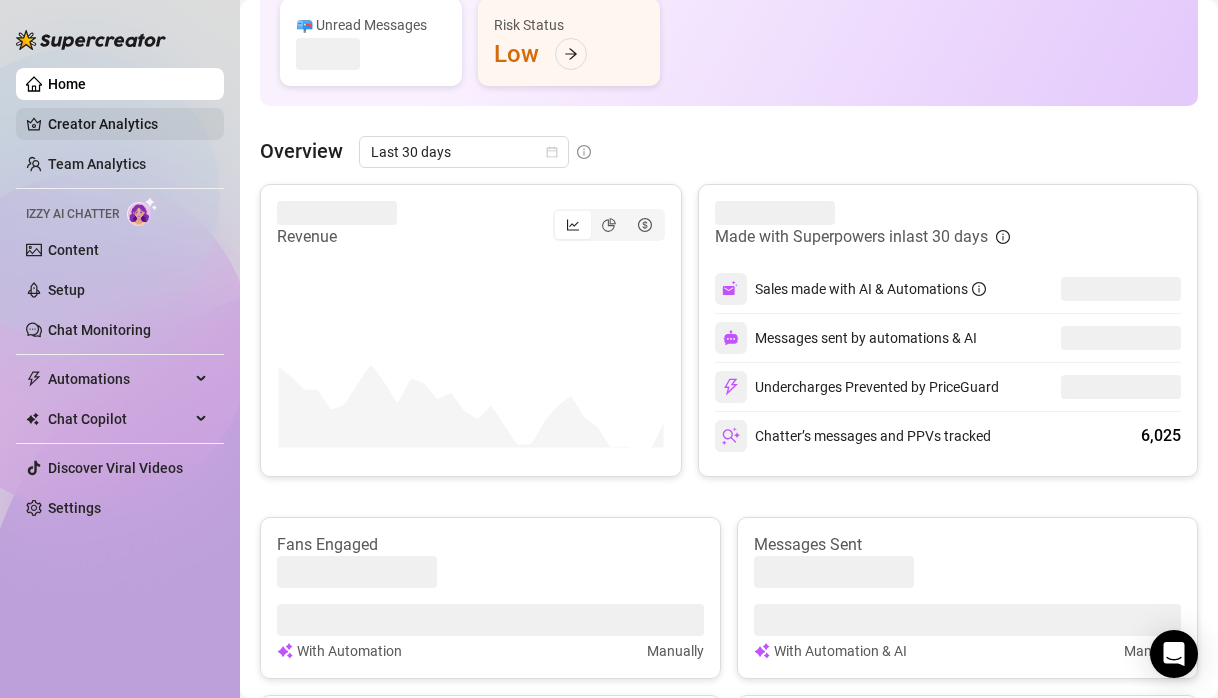 click on "Creator Analytics" at bounding box center [128, 124] 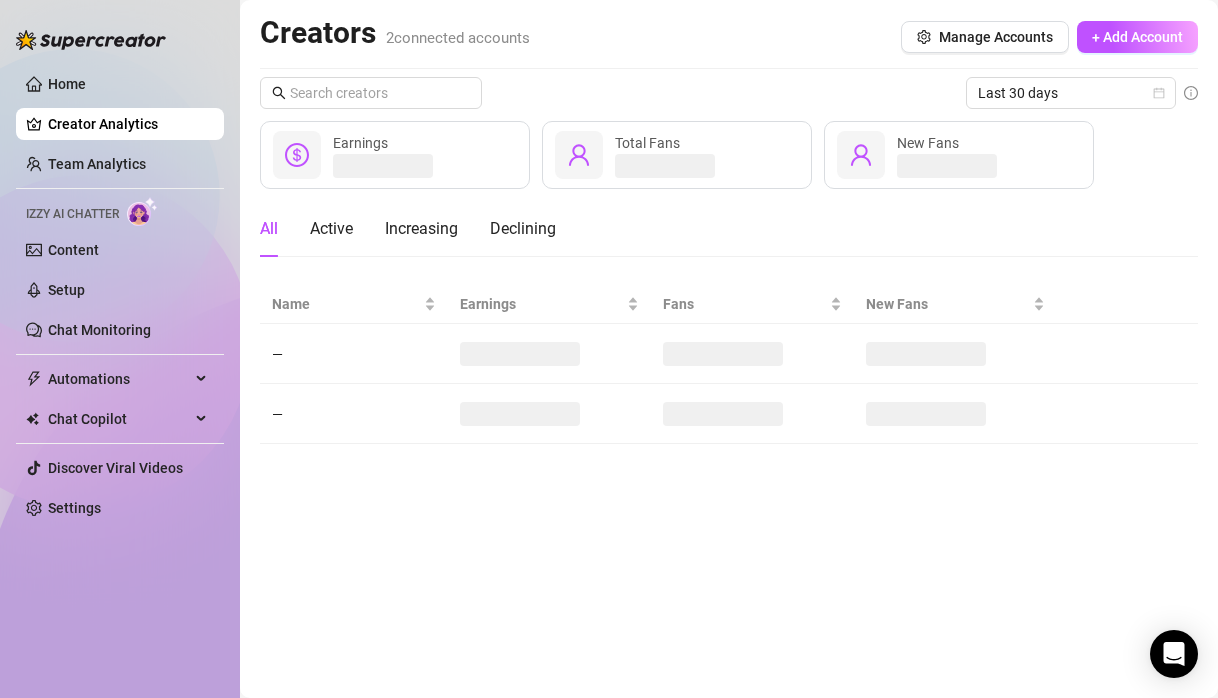 scroll, scrollTop: 0, scrollLeft: 0, axis: both 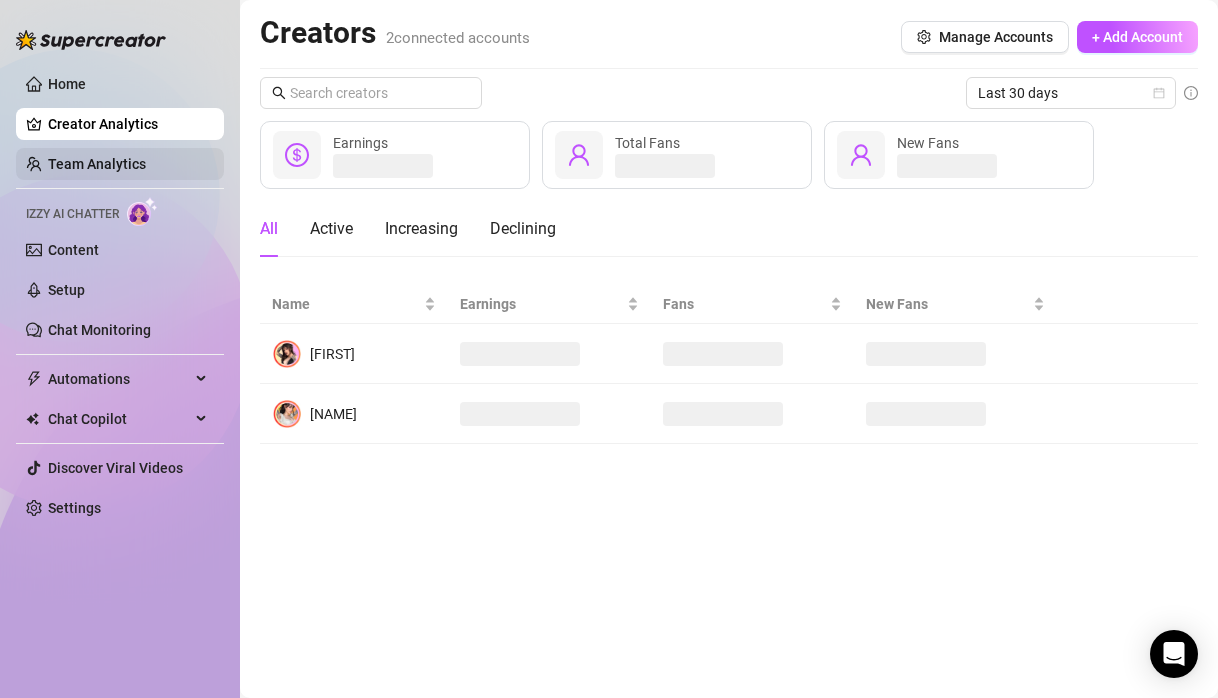 click on "Team Analytics" at bounding box center [97, 164] 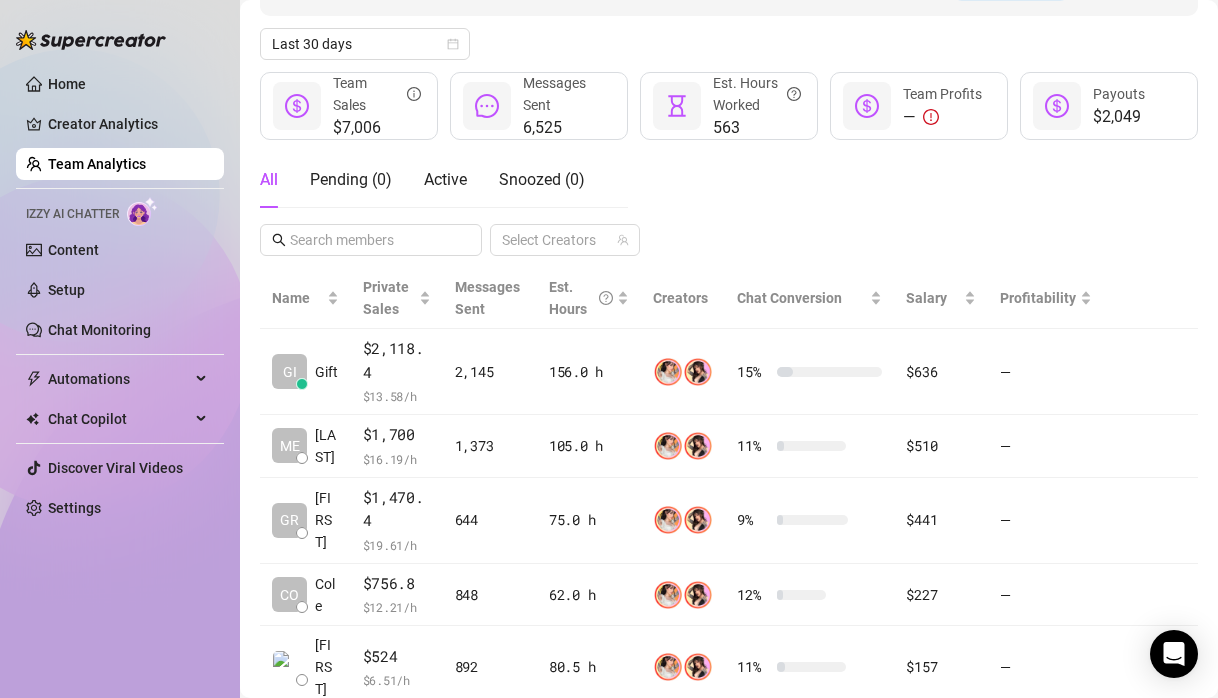 scroll, scrollTop: 0, scrollLeft: 0, axis: both 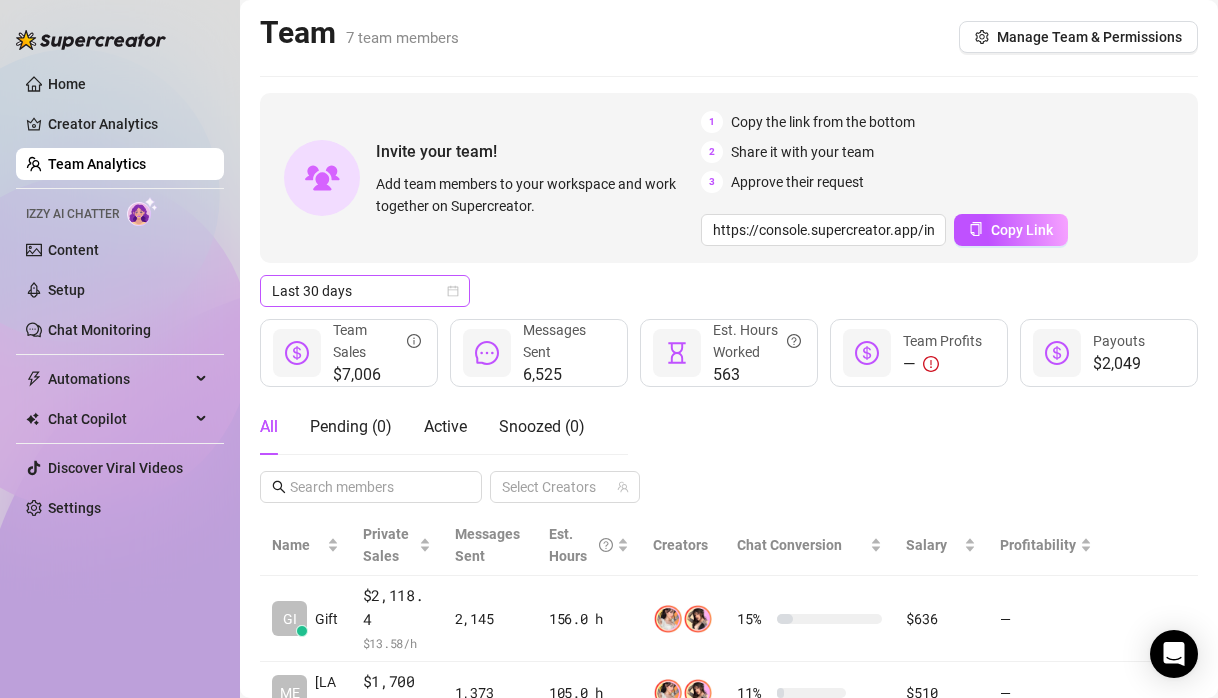 click on "Last 30 days" at bounding box center [365, 291] 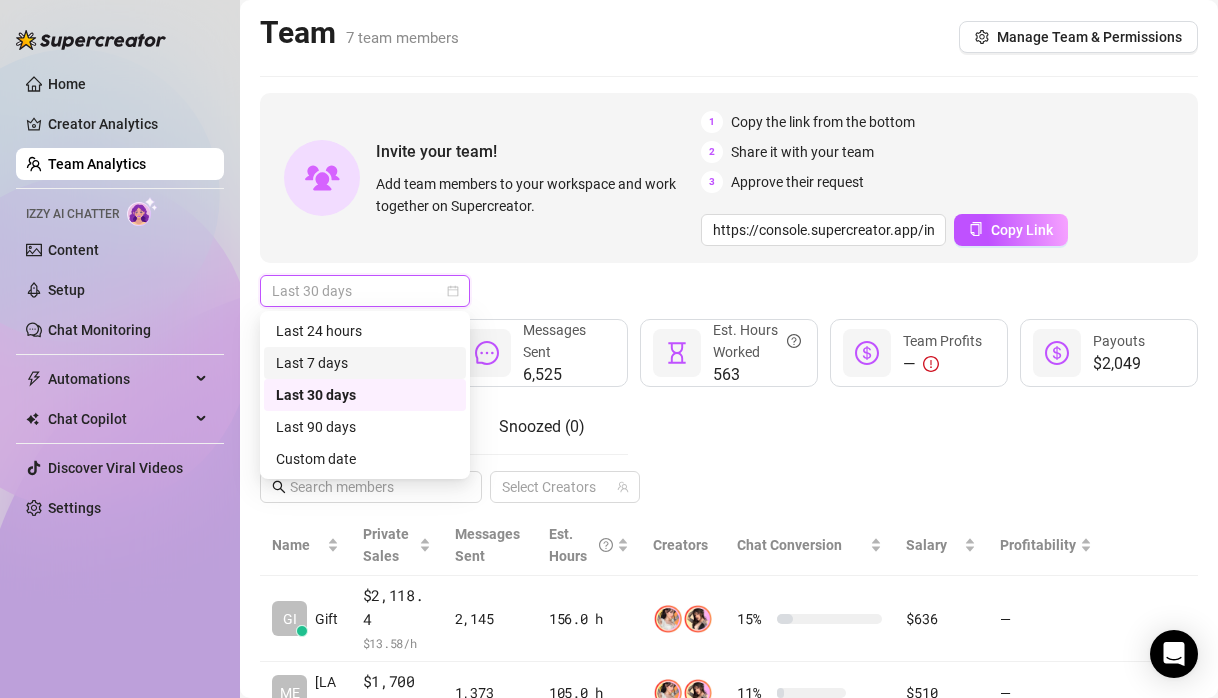 click on "Last 7 days" at bounding box center [365, 363] 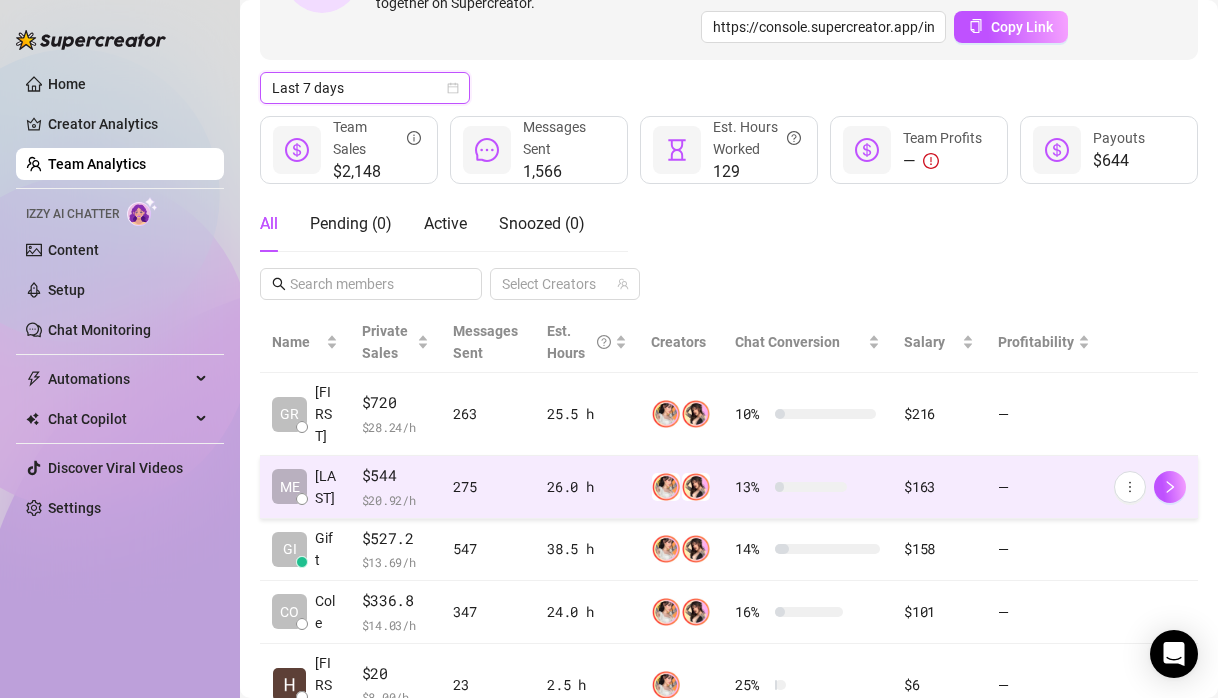 scroll, scrollTop: 0, scrollLeft: 0, axis: both 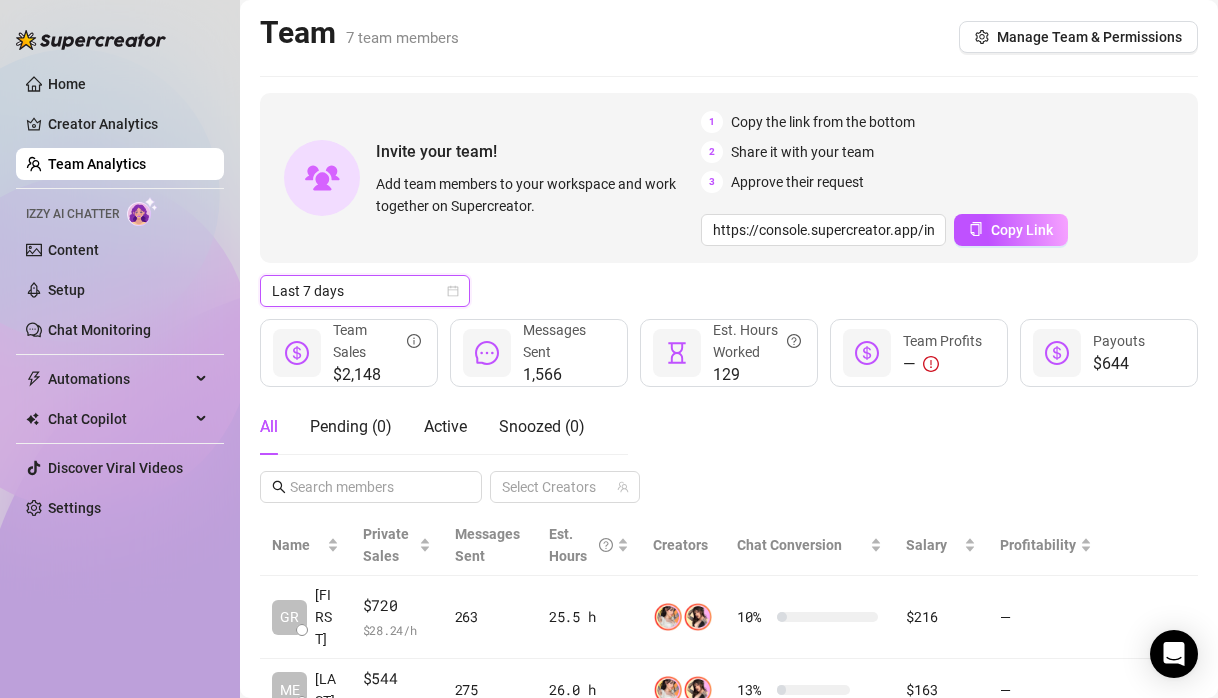 click on "Home Creator Analytics   Team Analytics Izzy AI Chatter Content Setup Chat Monitoring Automations Chat Copilot Discover Viral Videos Settings" at bounding box center [120, 296] 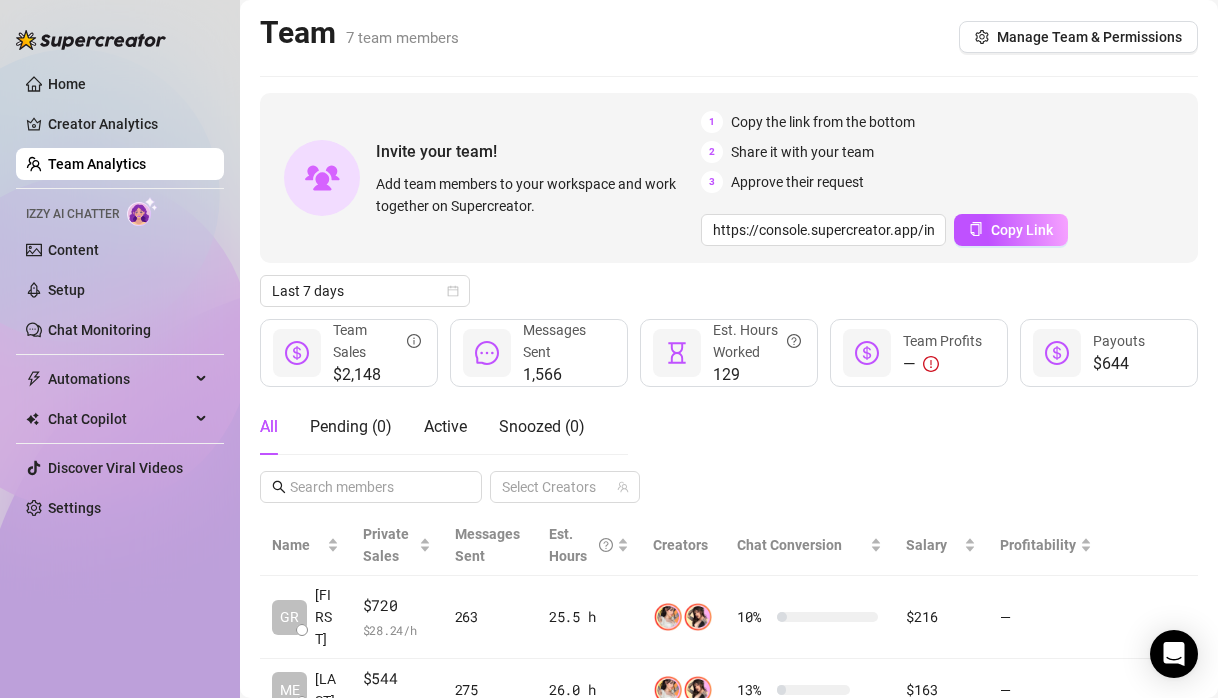 click on "Team Analytics" at bounding box center (97, 164) 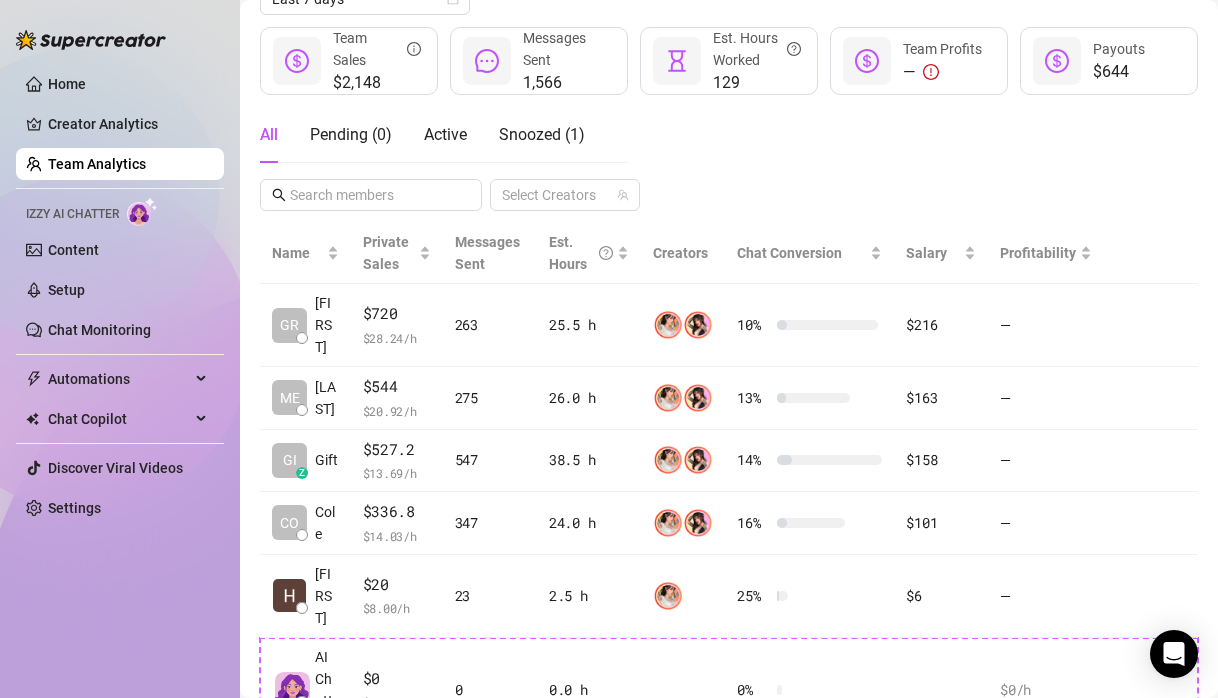 scroll, scrollTop: 260, scrollLeft: 0, axis: vertical 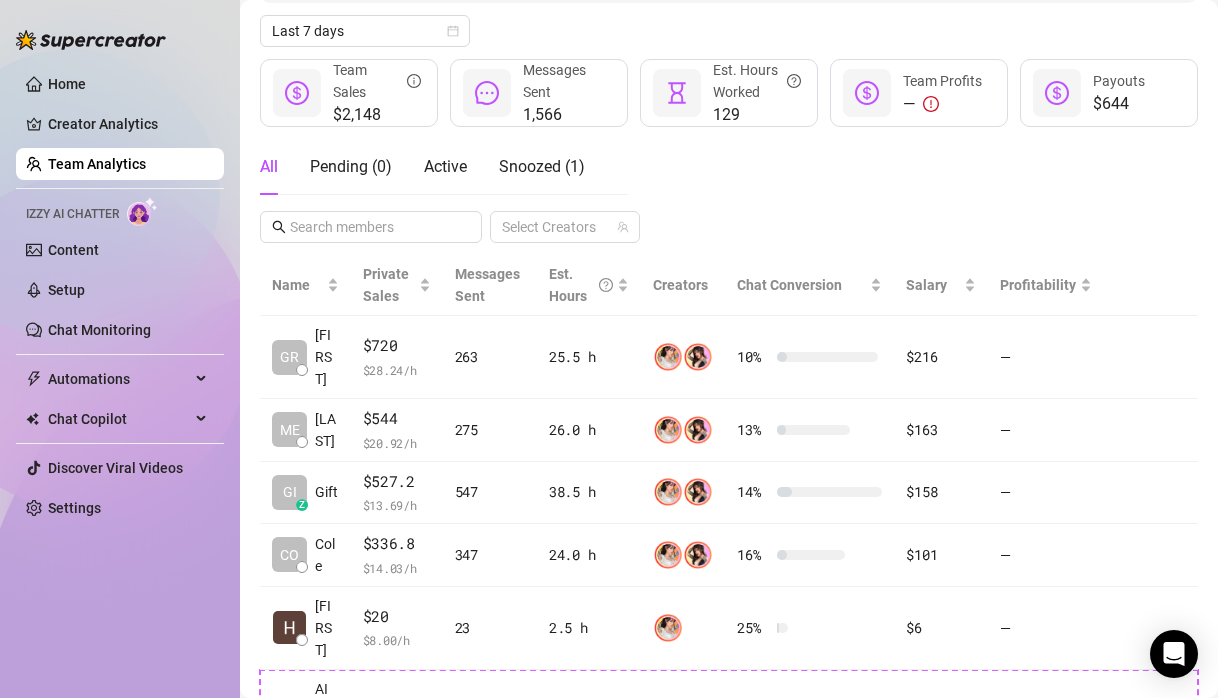 click on "Team Analytics" at bounding box center (97, 164) 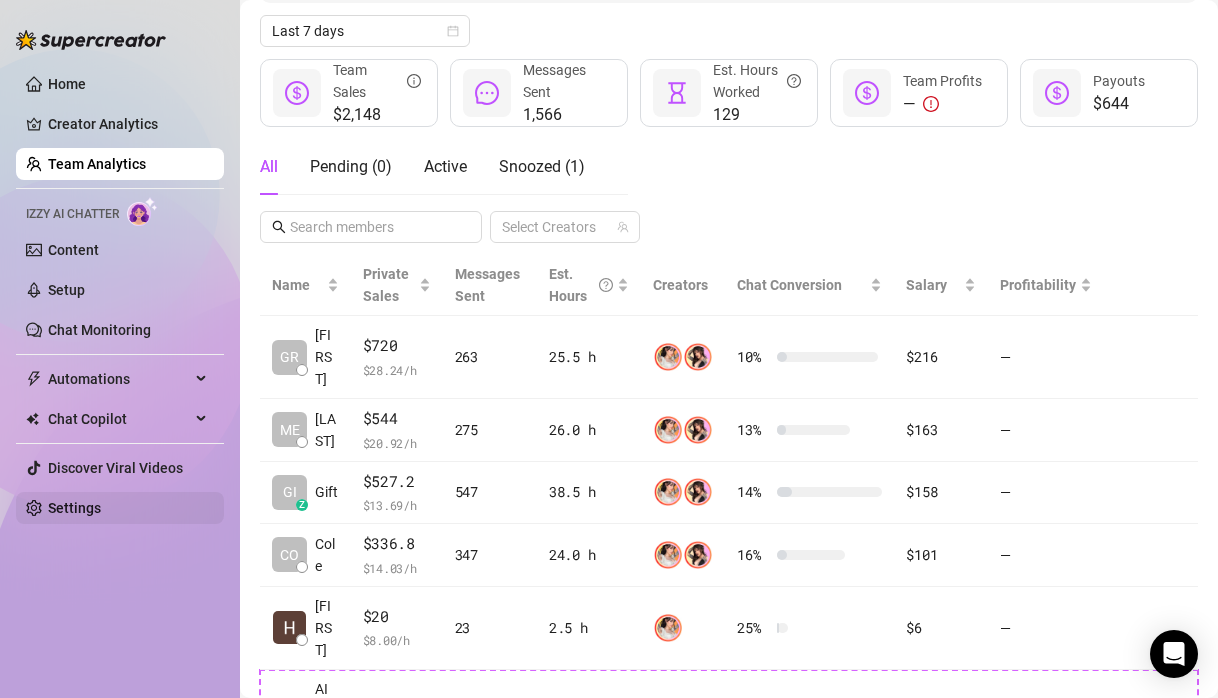 click on "Settings" at bounding box center [74, 508] 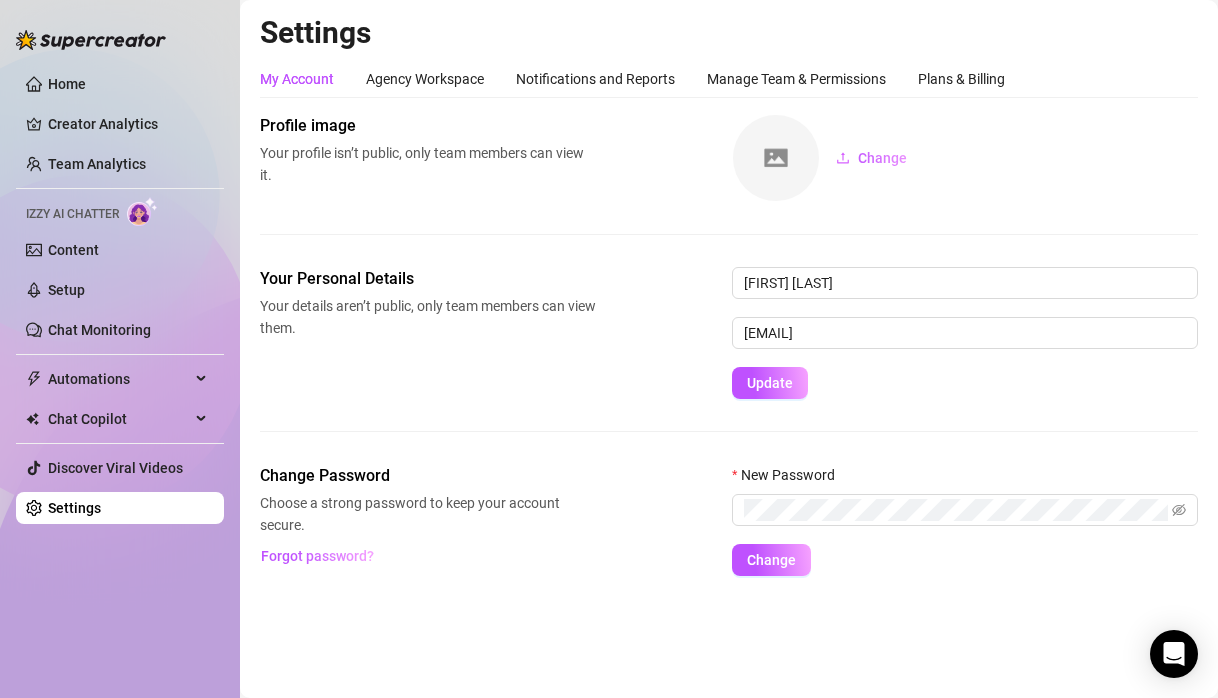 scroll, scrollTop: 0, scrollLeft: 0, axis: both 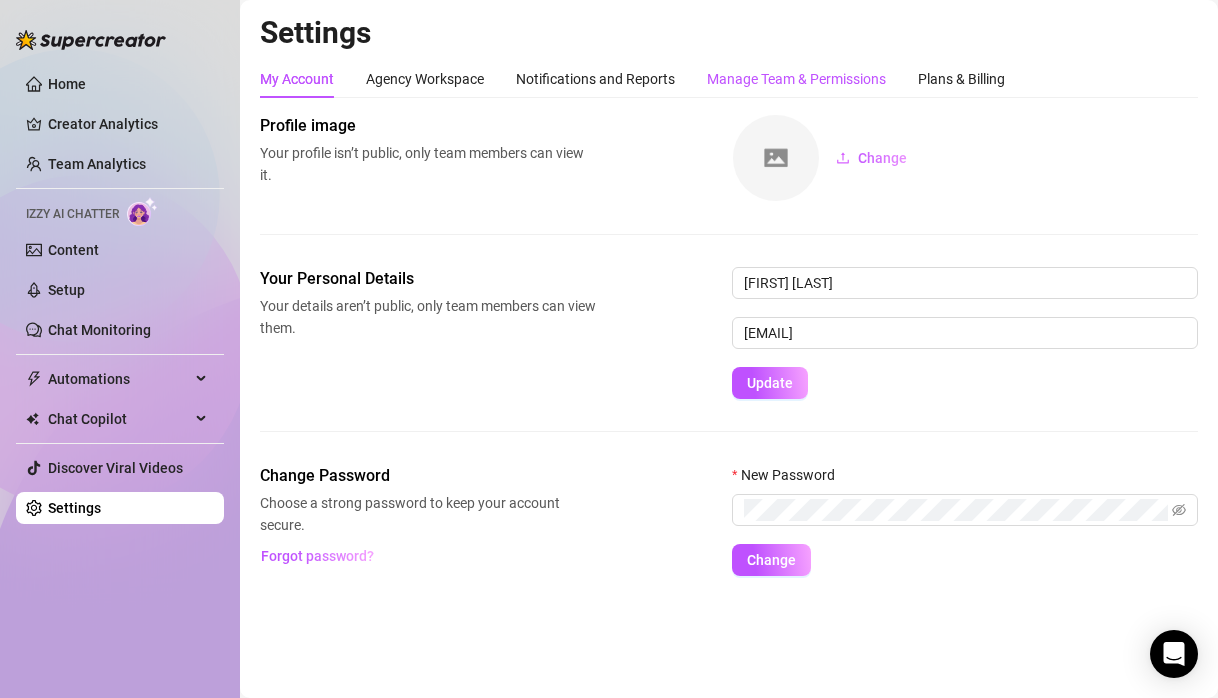 click on "Manage Team & Permissions" at bounding box center [796, 79] 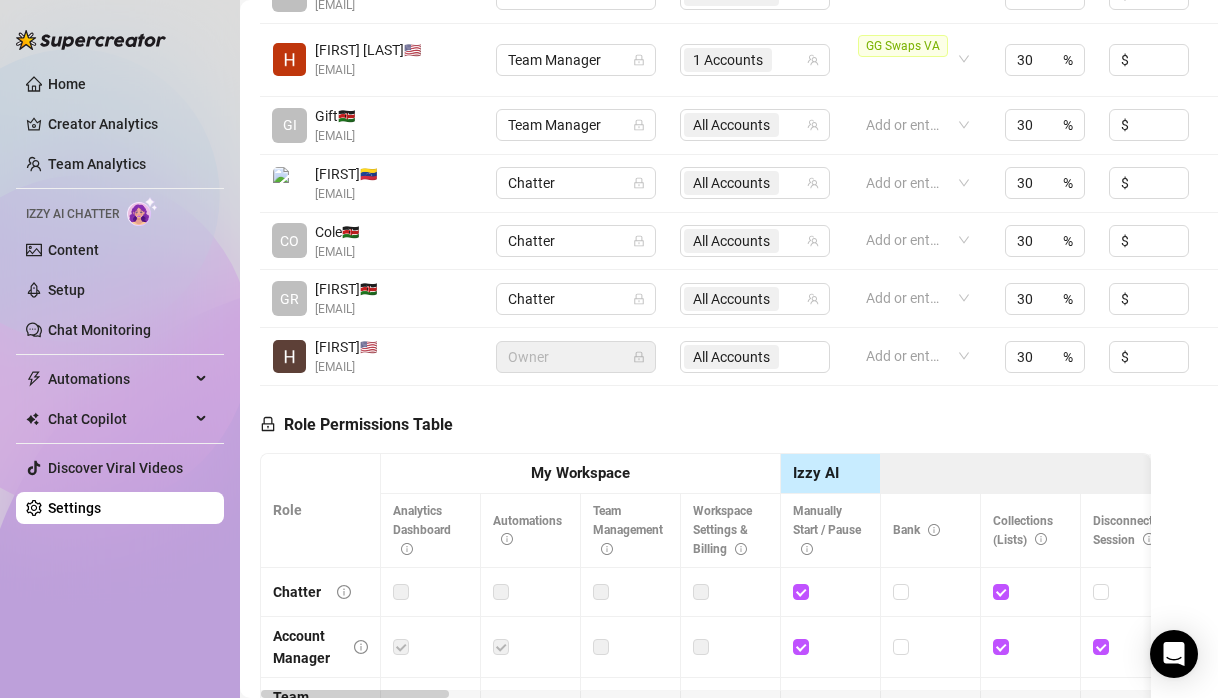 scroll, scrollTop: 901, scrollLeft: 0, axis: vertical 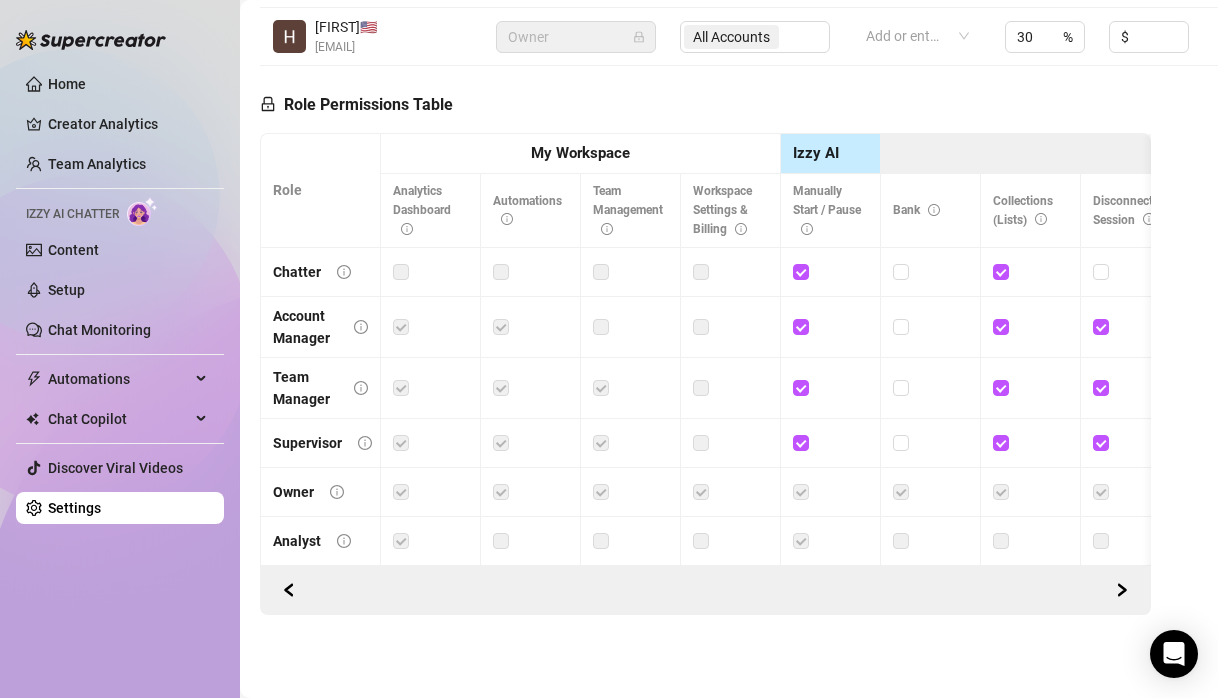 click at bounding box center [701, 388] 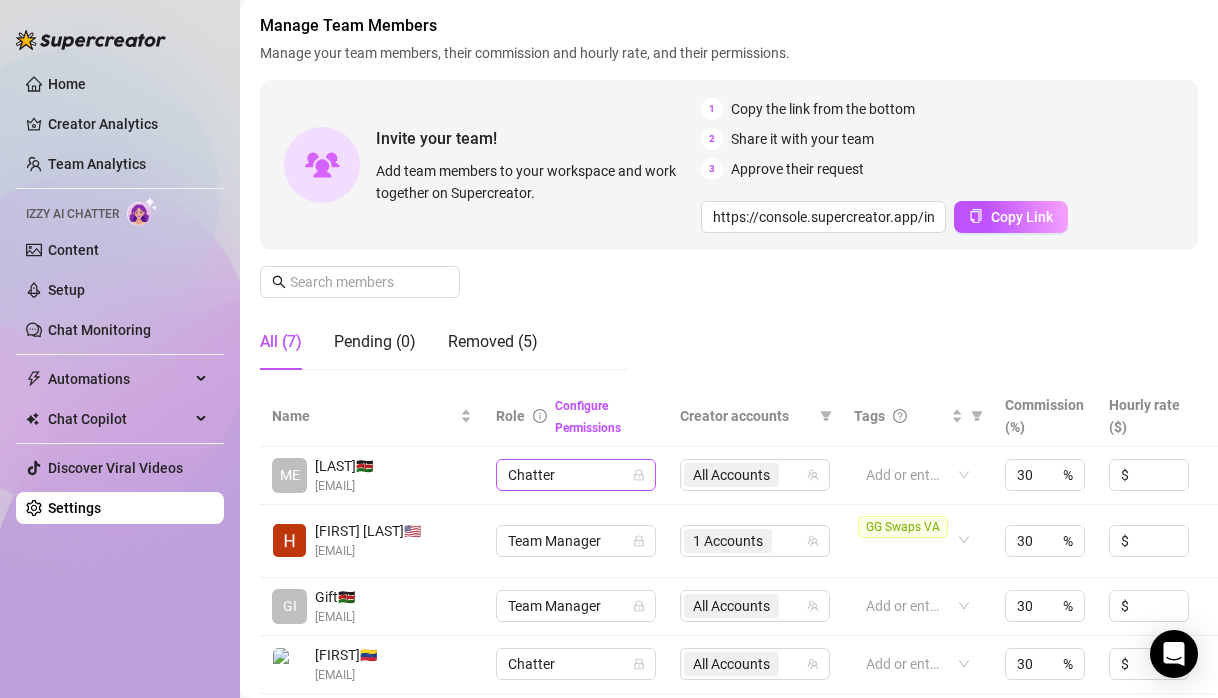 scroll, scrollTop: 159, scrollLeft: 0, axis: vertical 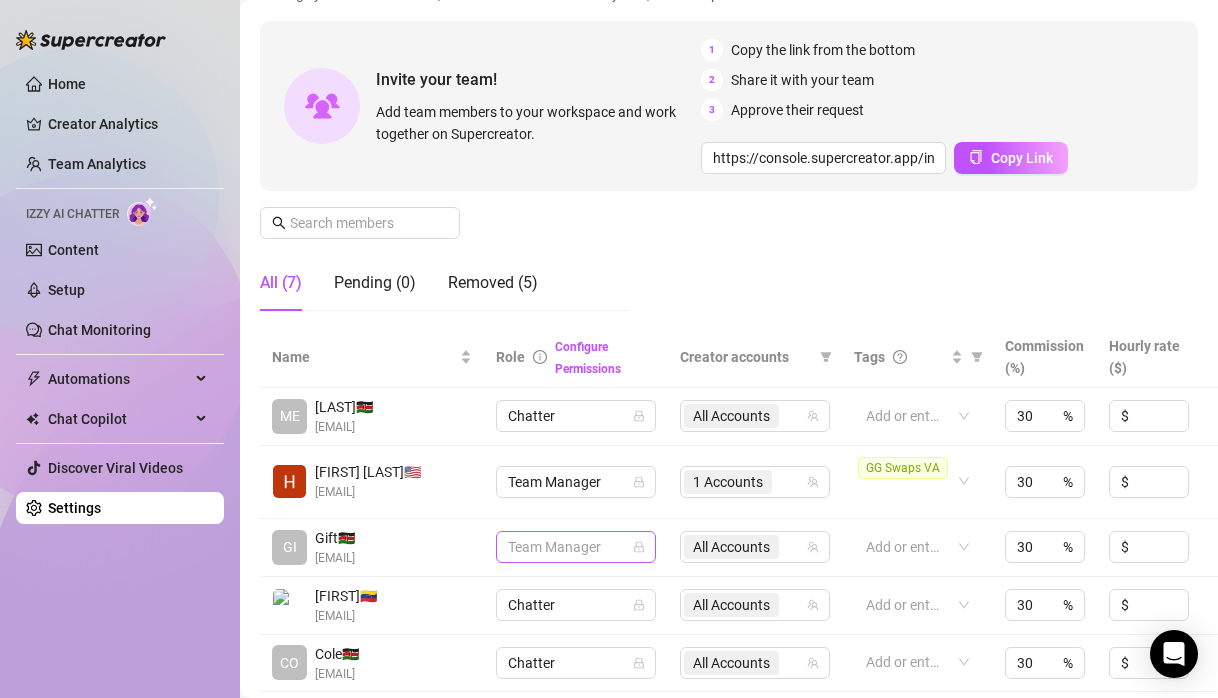 click on "Team Manager" at bounding box center [576, 547] 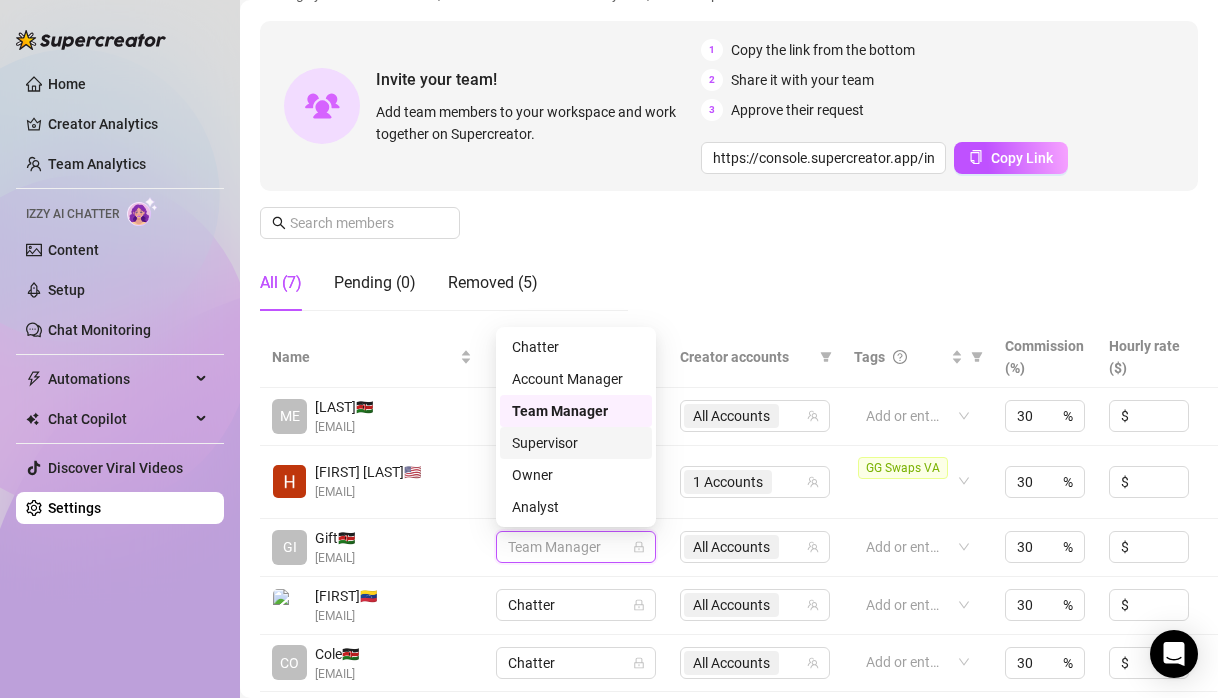 click on "Supervisor" at bounding box center [576, 443] 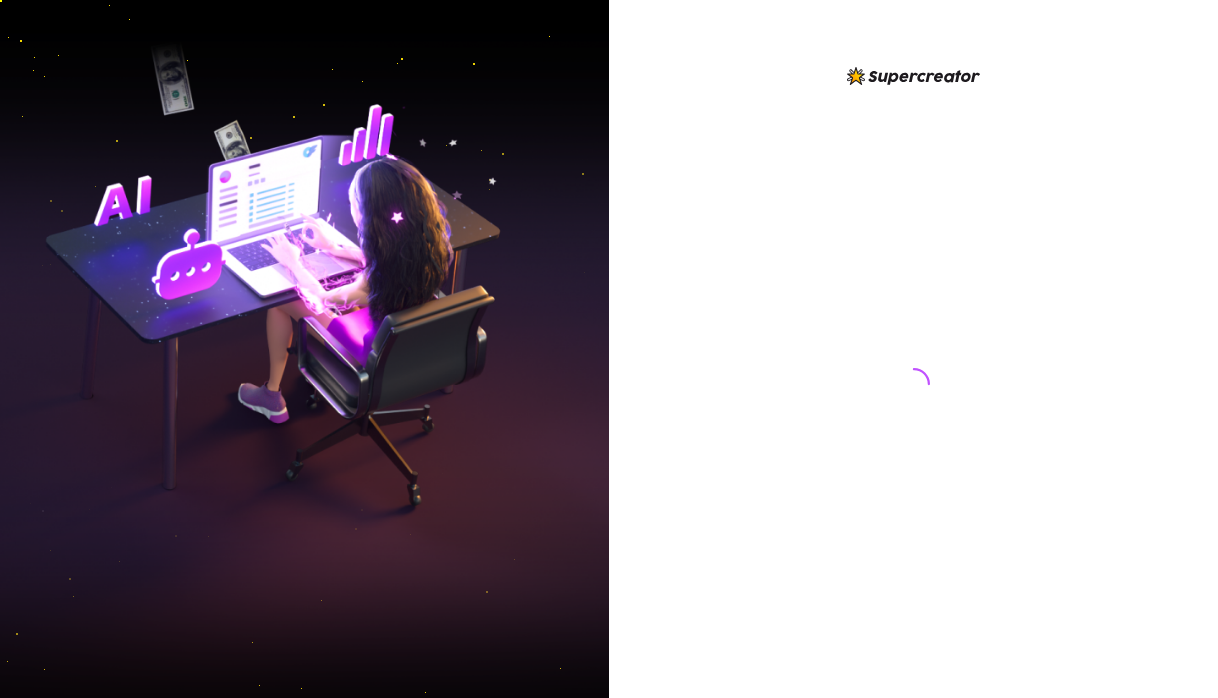 scroll, scrollTop: 0, scrollLeft: 0, axis: both 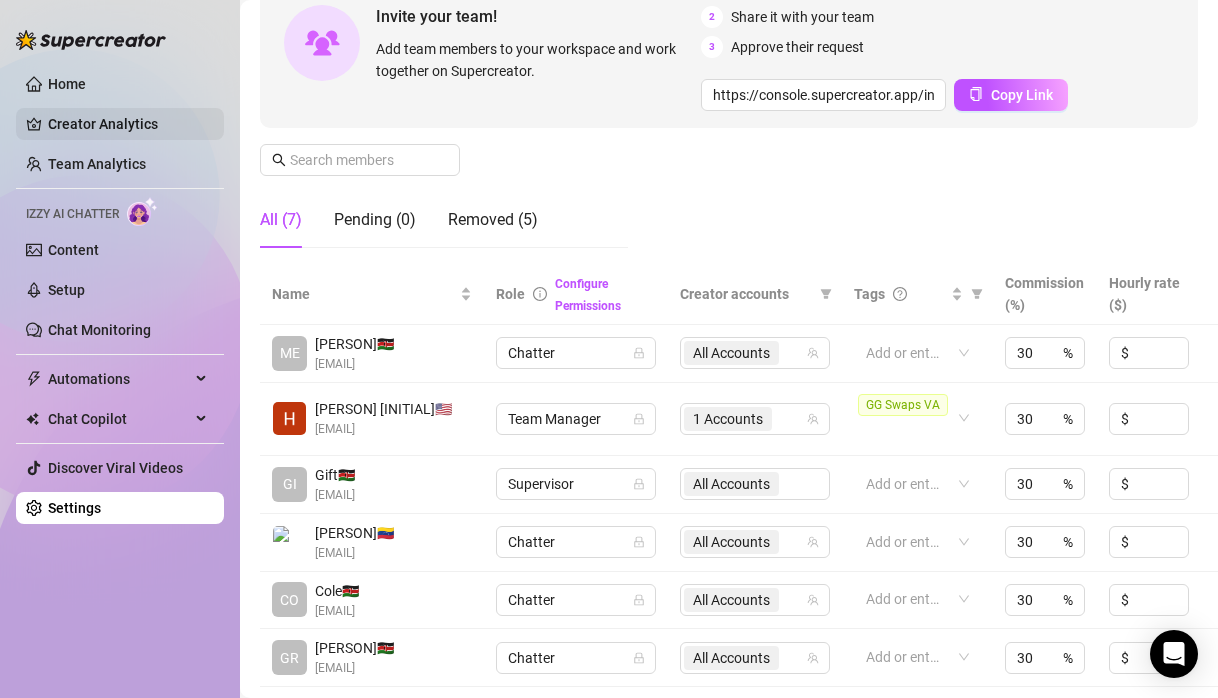click on "Creator Analytics" at bounding box center [128, 124] 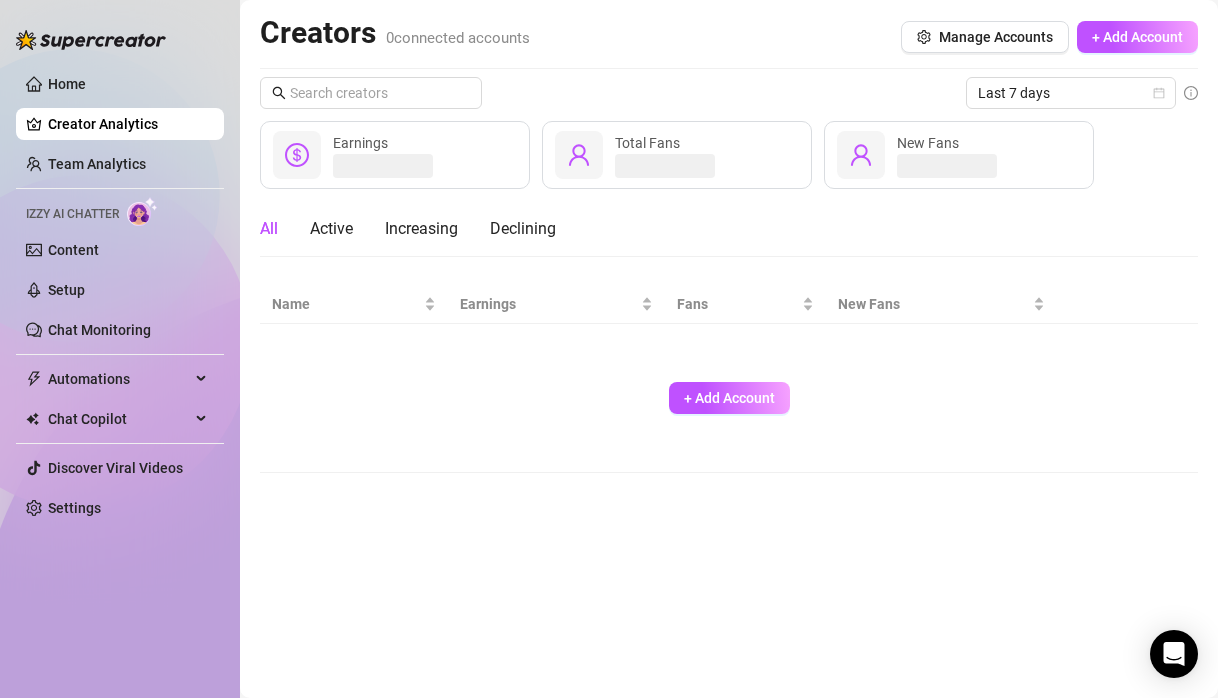 scroll, scrollTop: 0, scrollLeft: 0, axis: both 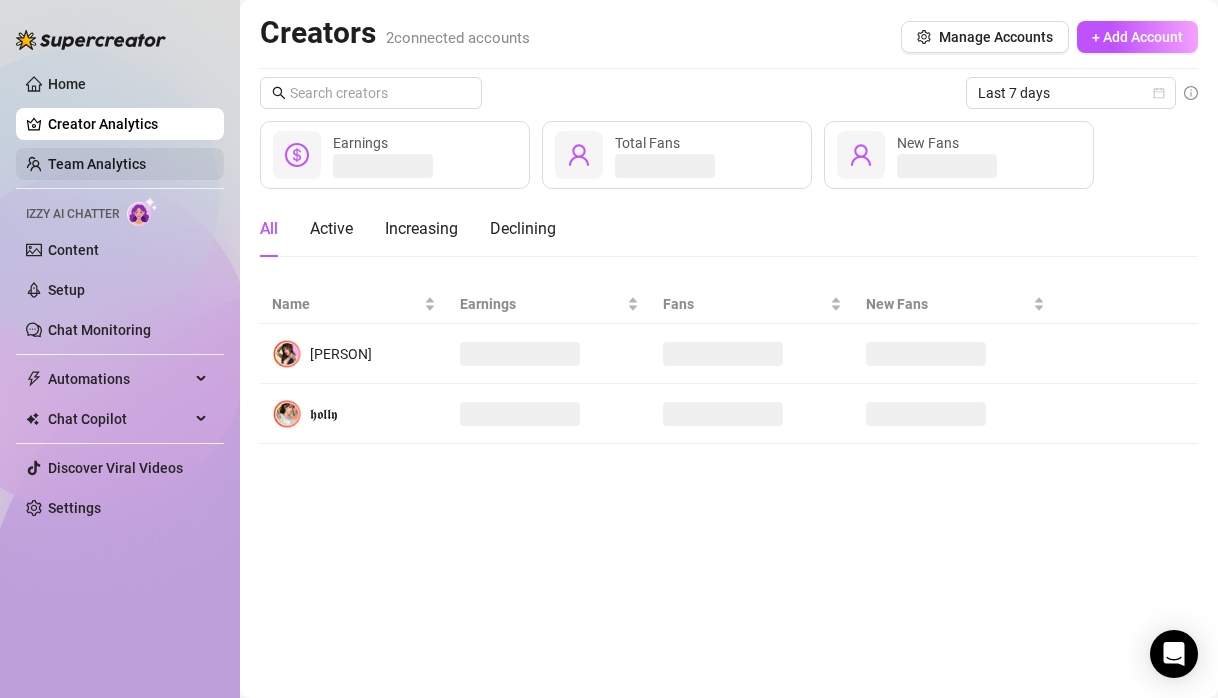click on "Team Analytics" at bounding box center (97, 164) 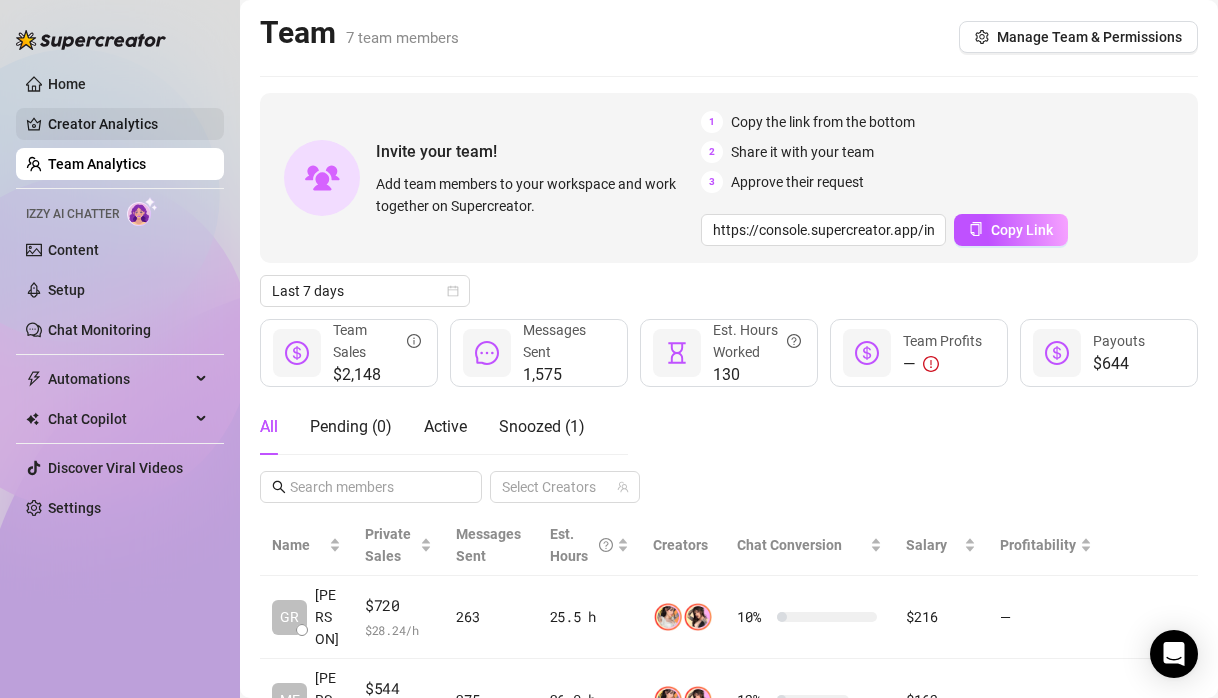 click on "Creator Analytics" at bounding box center [128, 124] 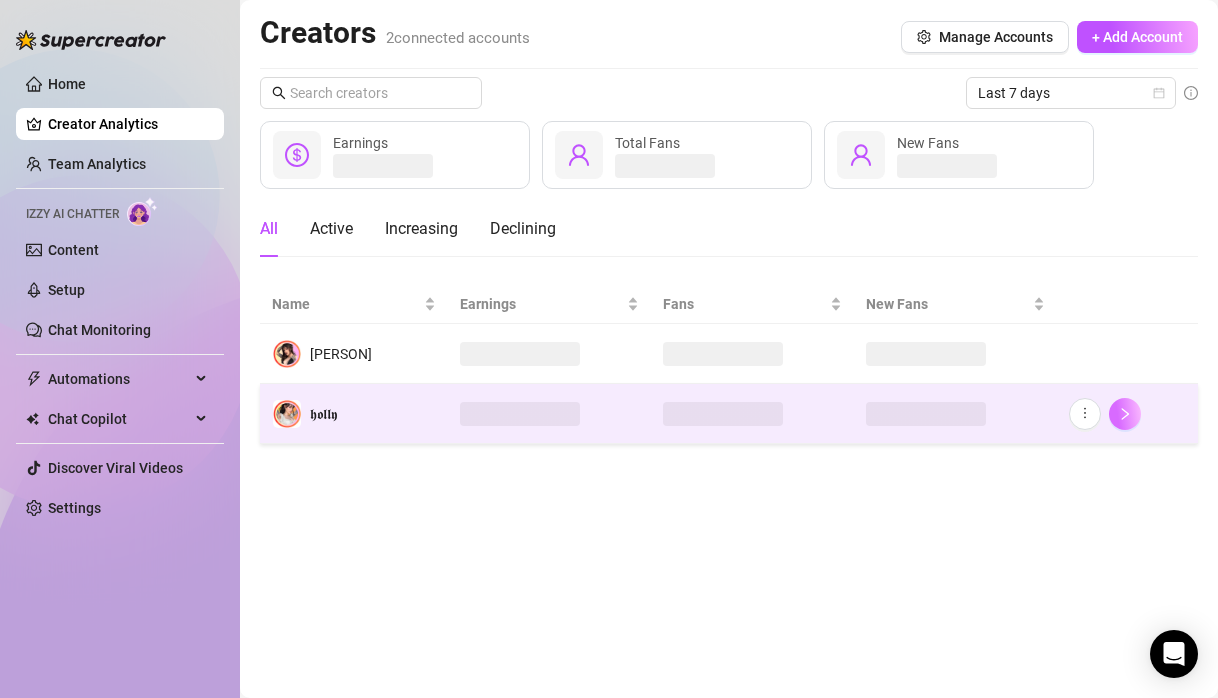 click at bounding box center [1125, 414] 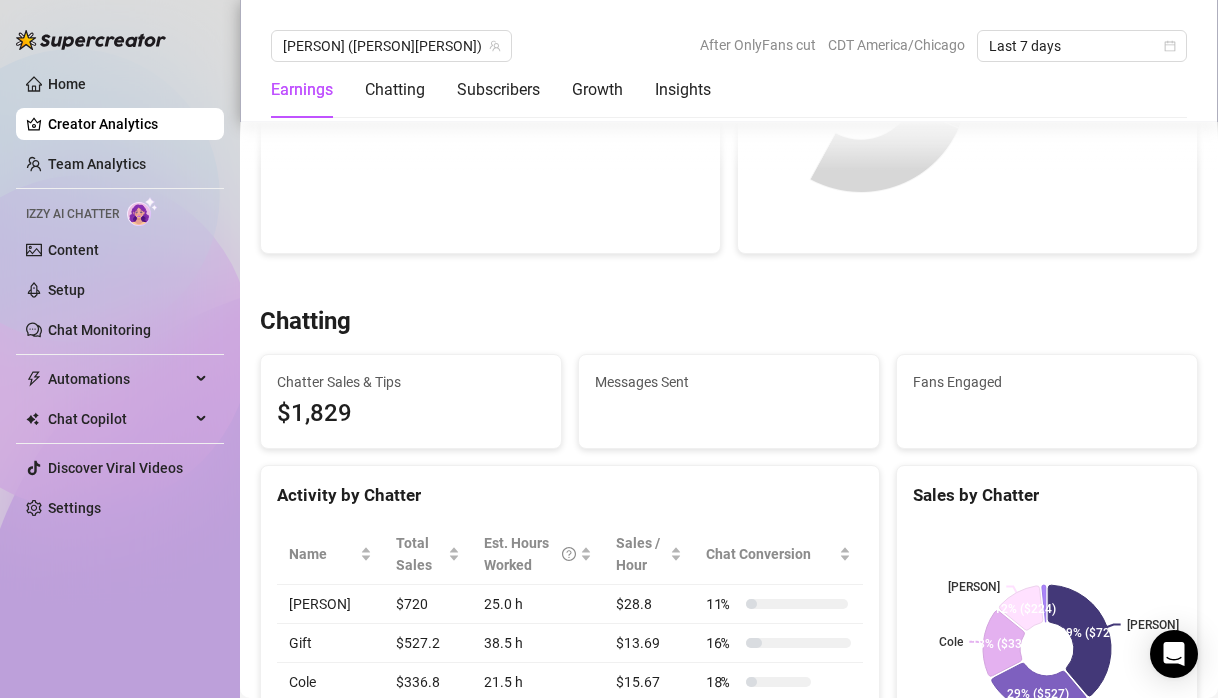 scroll, scrollTop: 719, scrollLeft: 0, axis: vertical 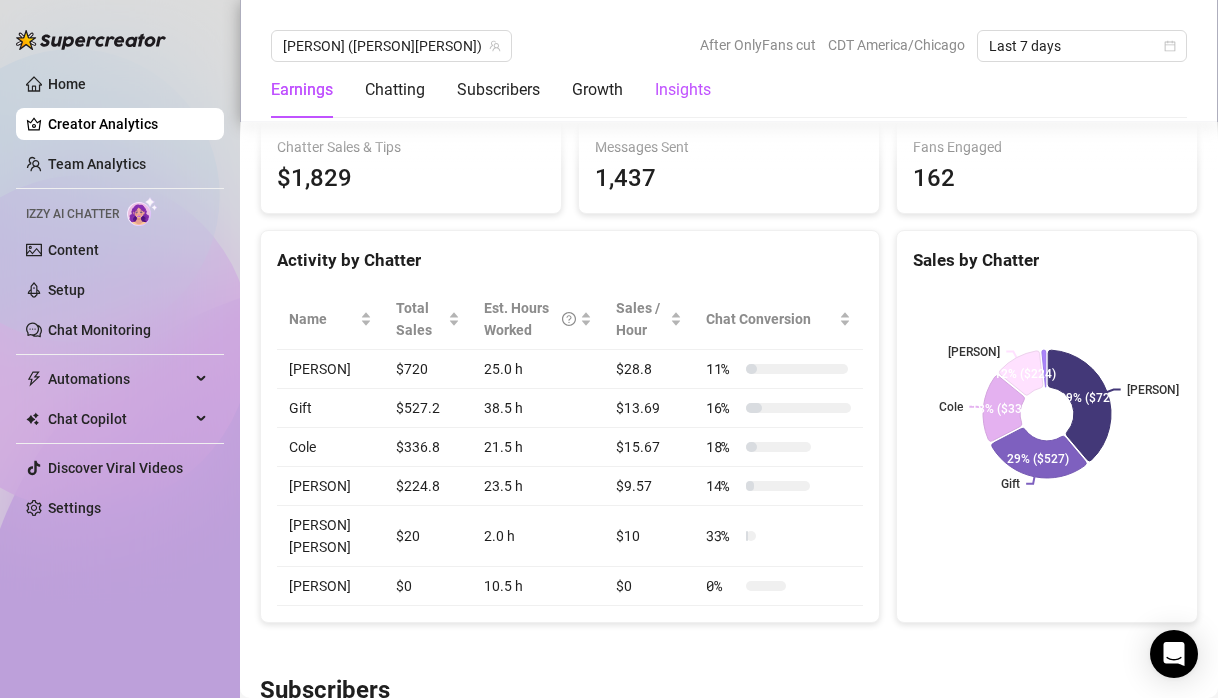 click on "Insights" at bounding box center [683, 90] 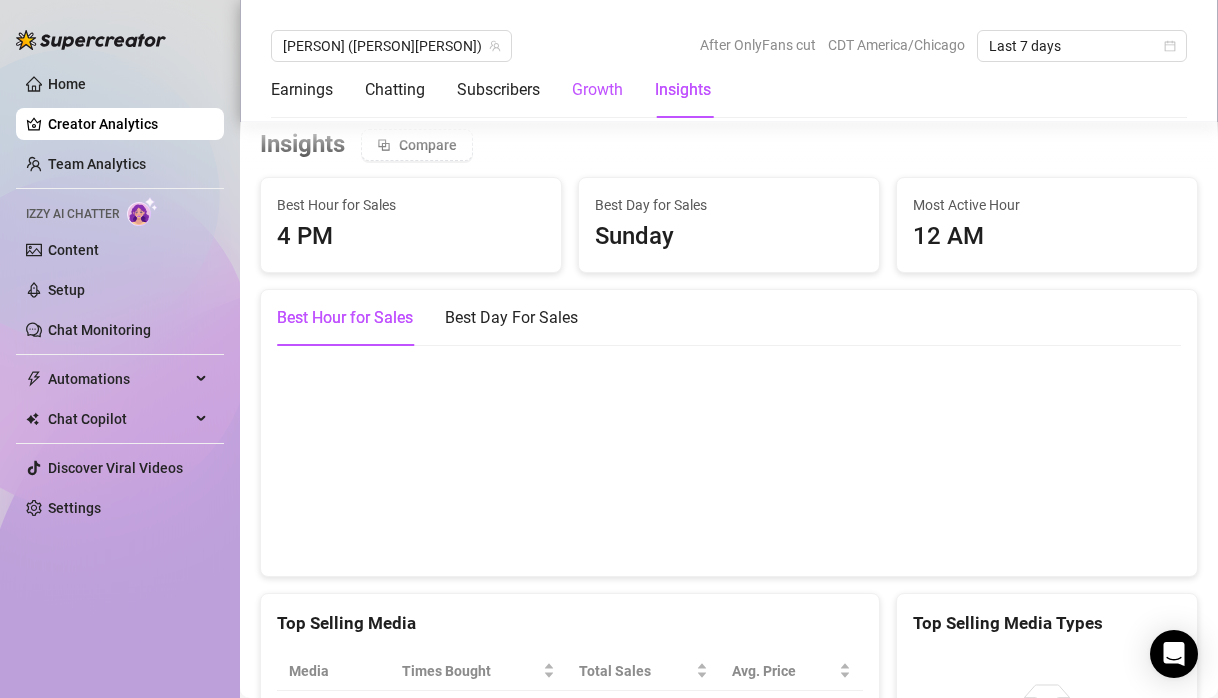 click on "Growth" at bounding box center [597, 90] 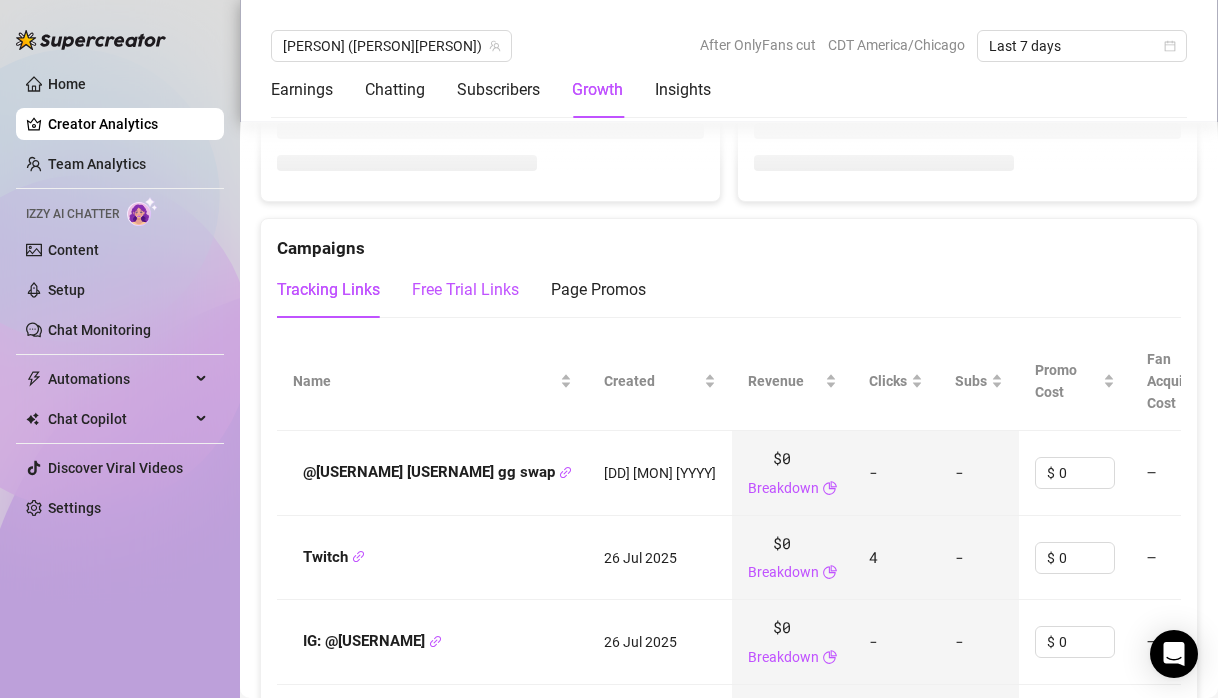 click on "Free Trial Links" at bounding box center (465, 290) 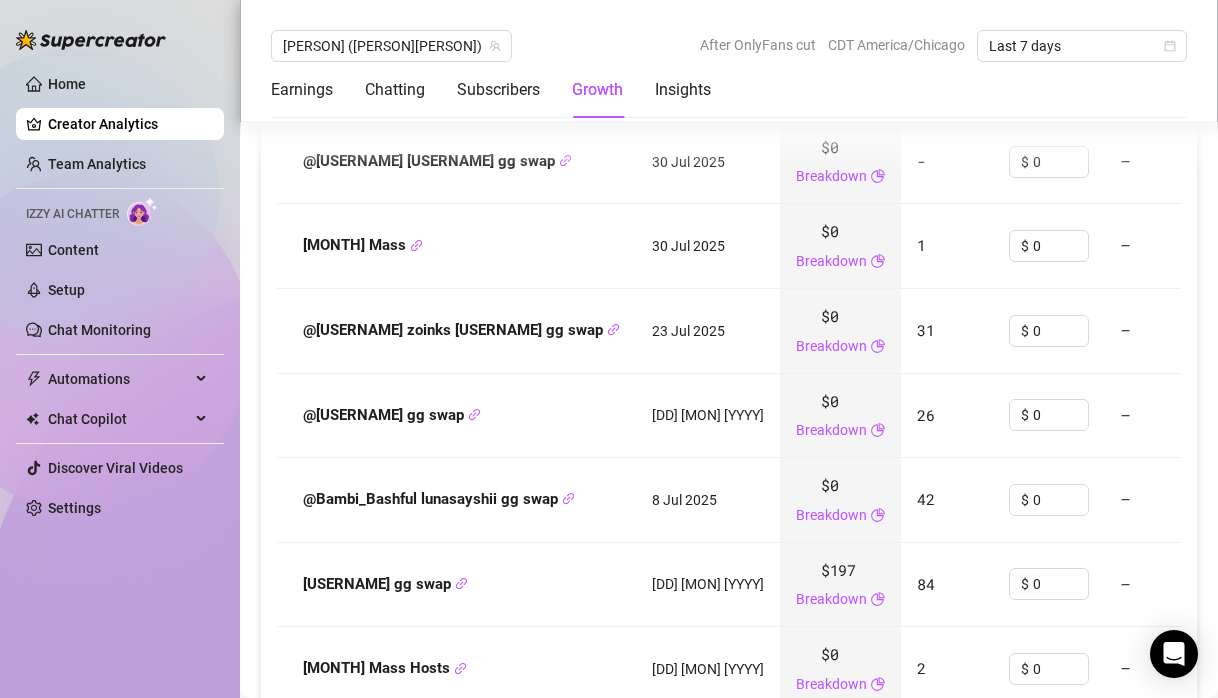scroll, scrollTop: 2508, scrollLeft: 0, axis: vertical 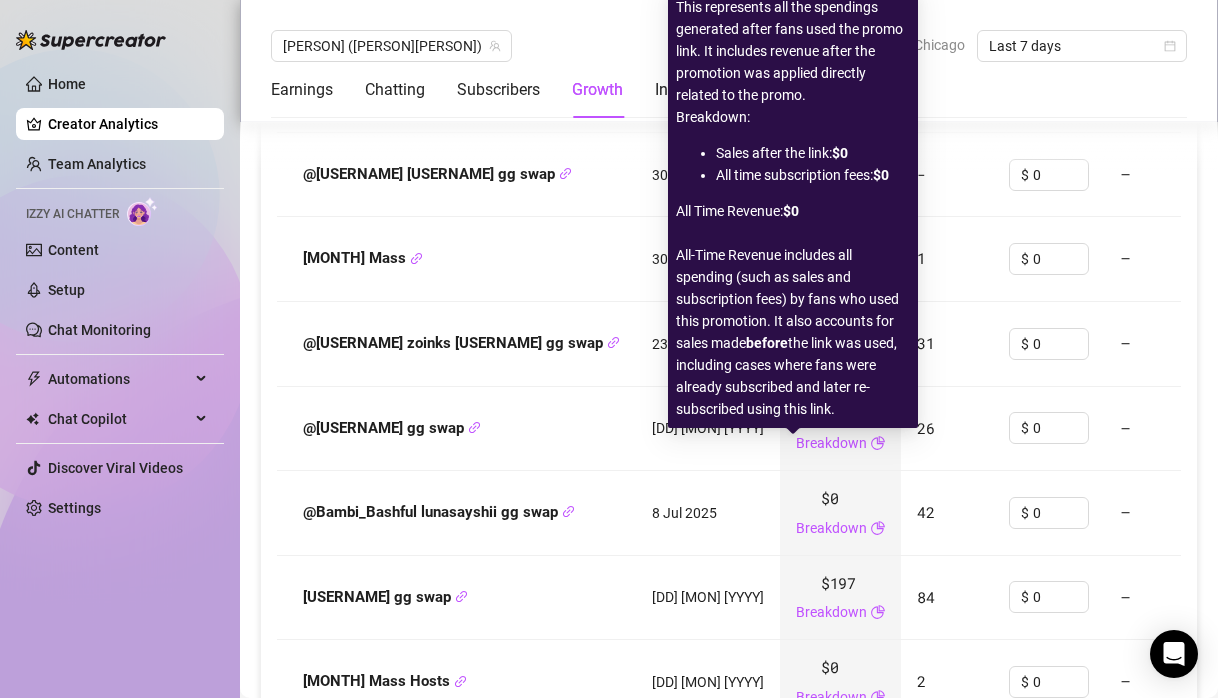 click on "@Bambi_Bashful	lunasayshii gg swap" at bounding box center [456, 513] 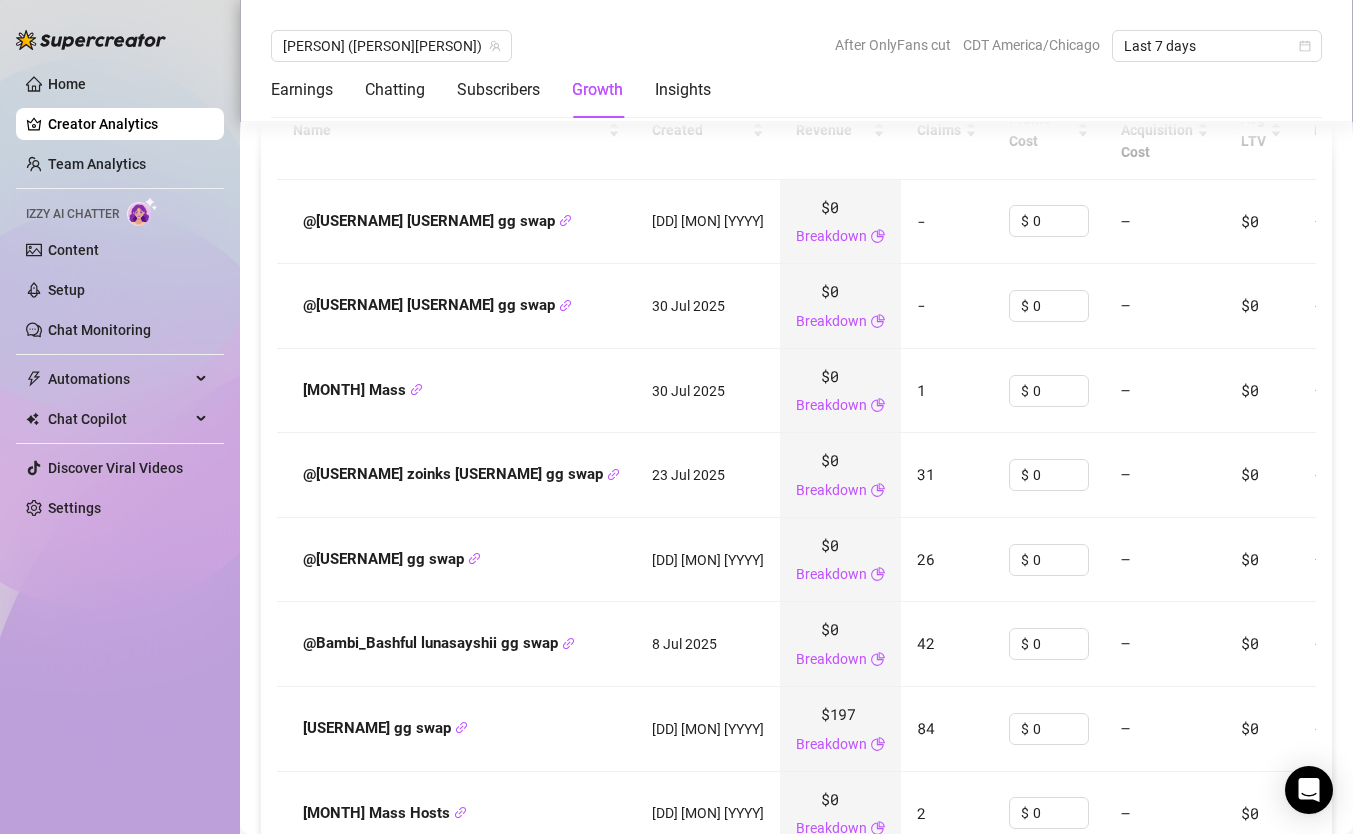 scroll, scrollTop: 2042, scrollLeft: 0, axis: vertical 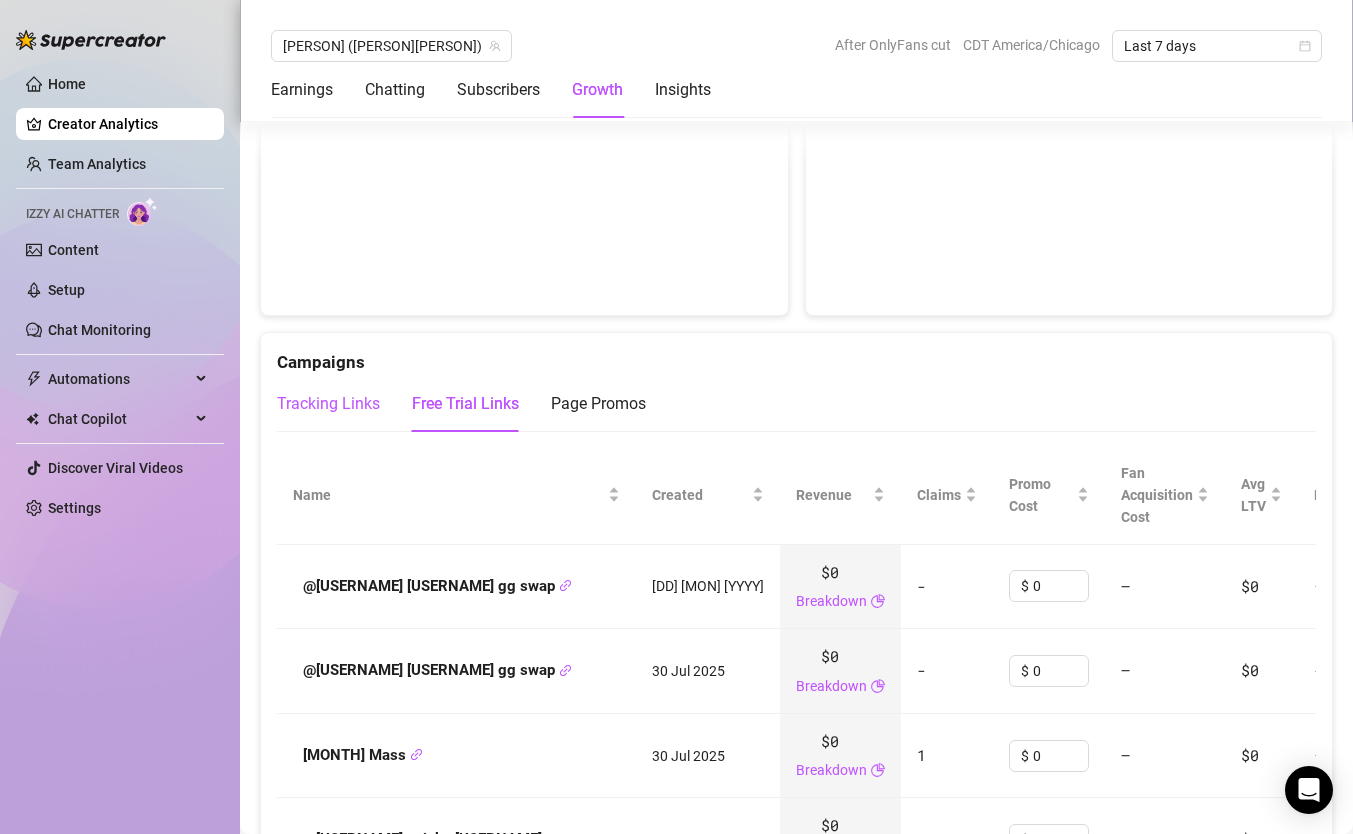 click on "Tracking Links" at bounding box center [328, 404] 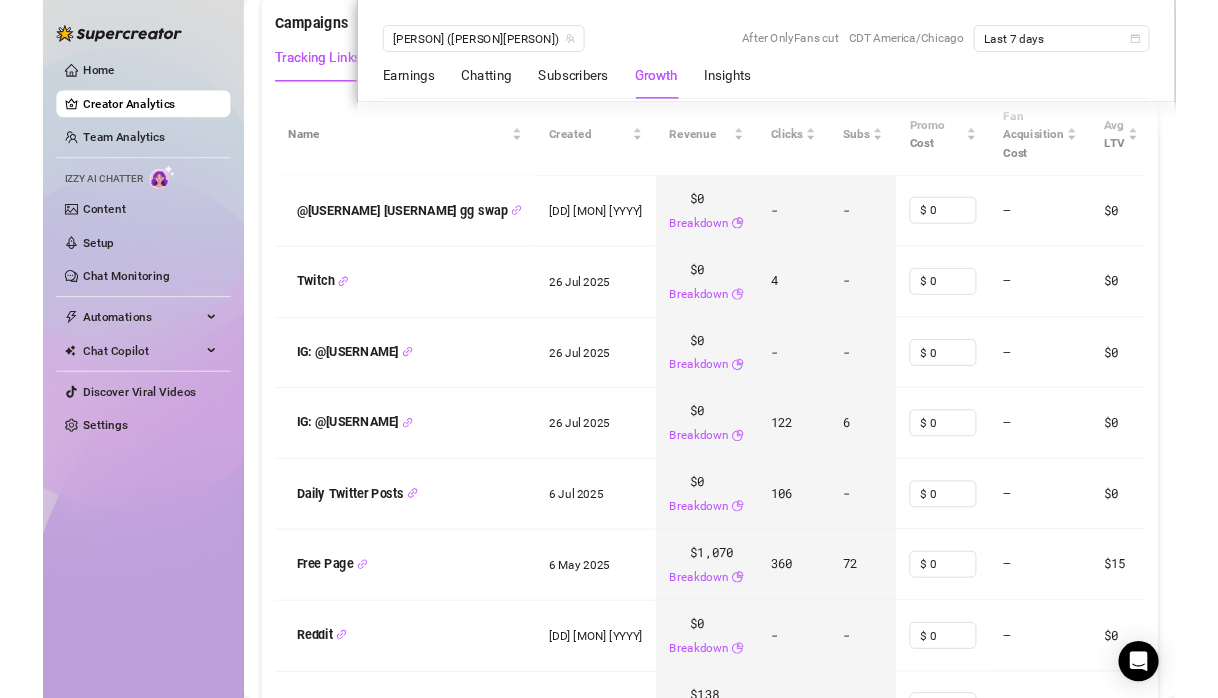 scroll, scrollTop: 2356, scrollLeft: 0, axis: vertical 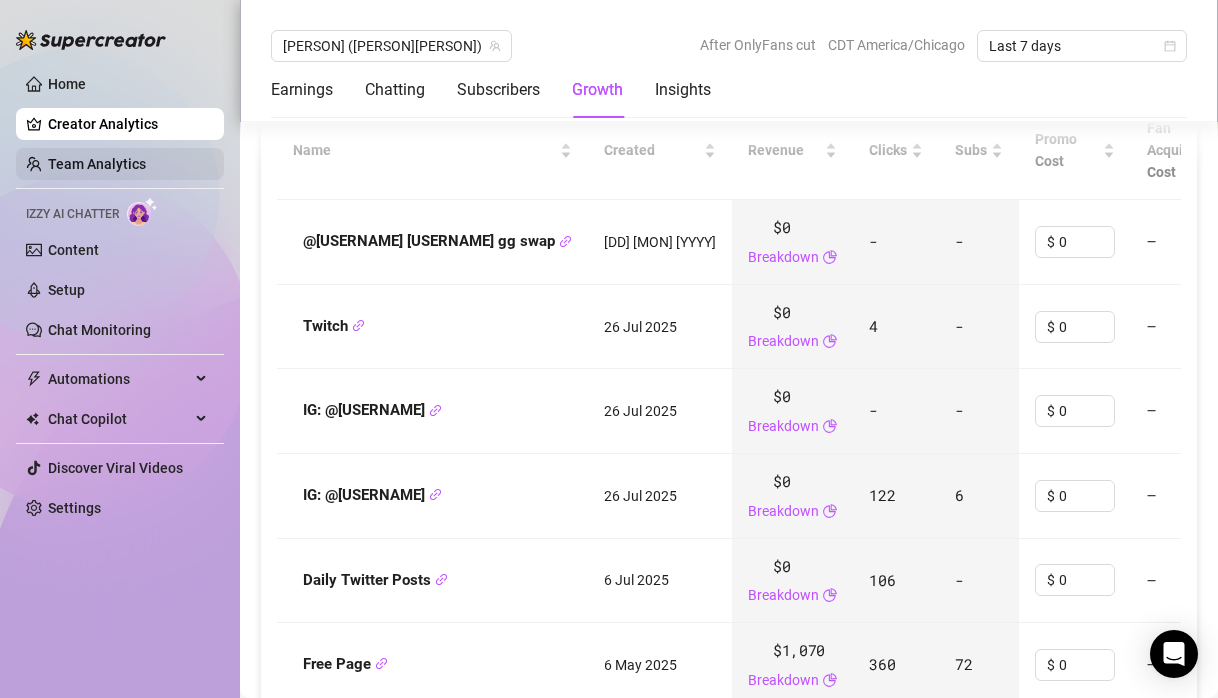 click on "Team Analytics" at bounding box center [97, 164] 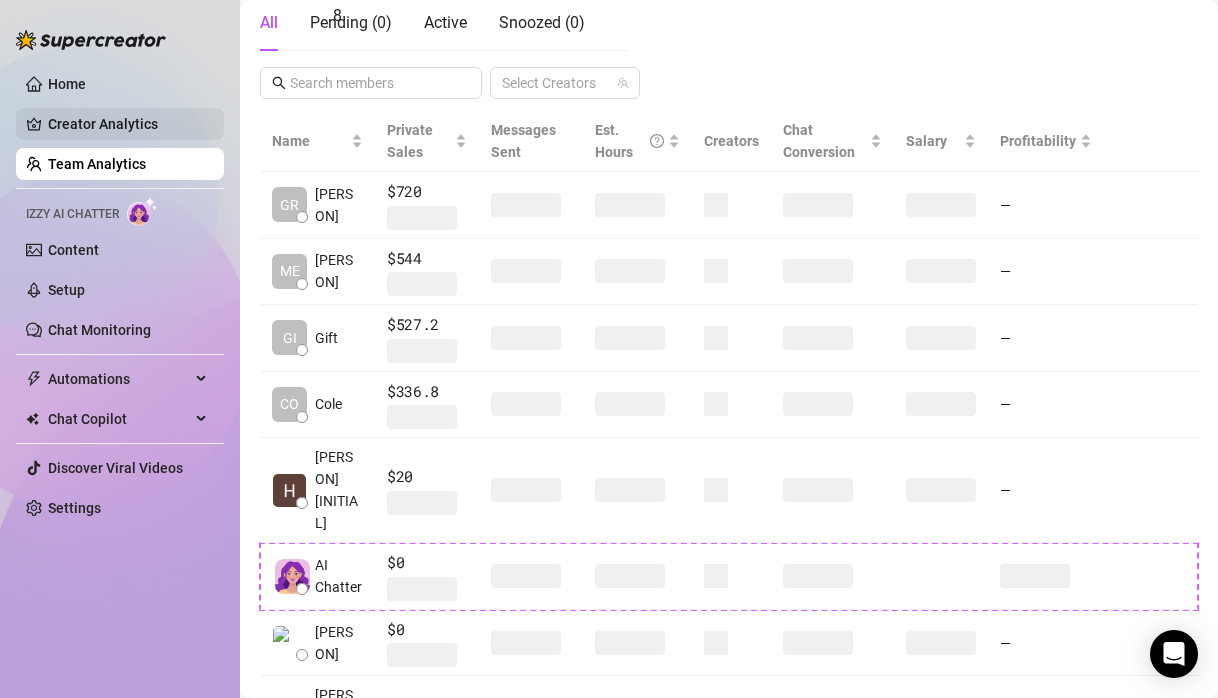 scroll, scrollTop: 487, scrollLeft: 0, axis: vertical 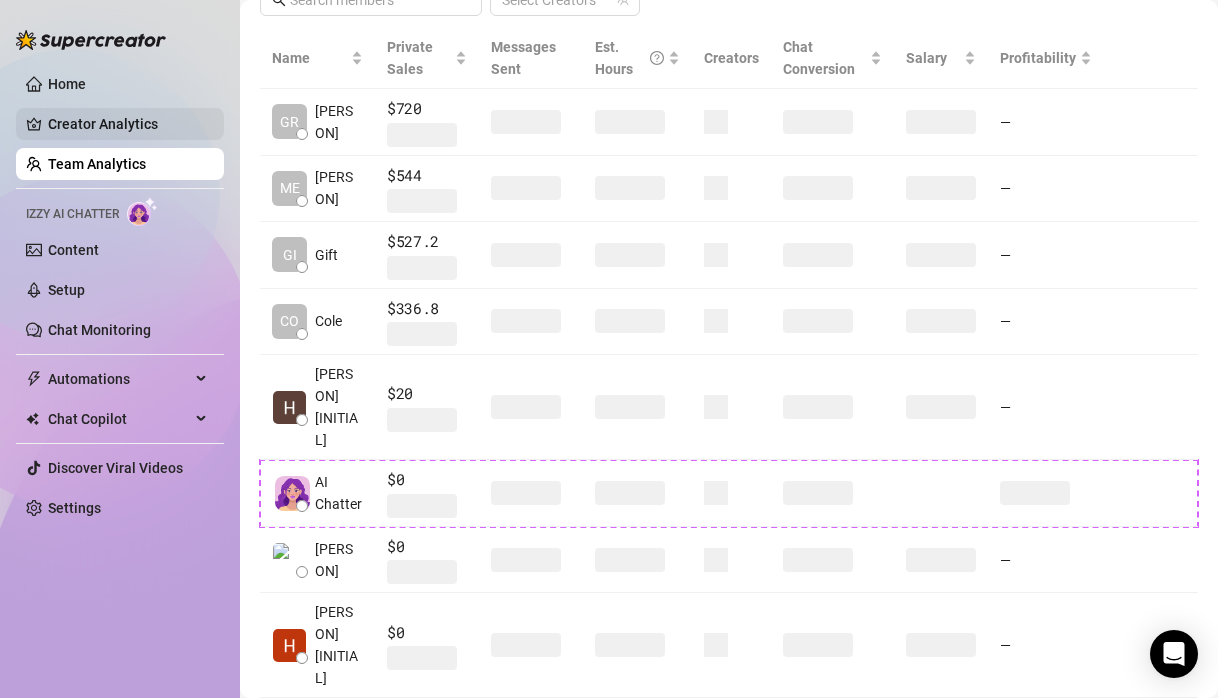 click on "Creator Analytics" at bounding box center (128, 124) 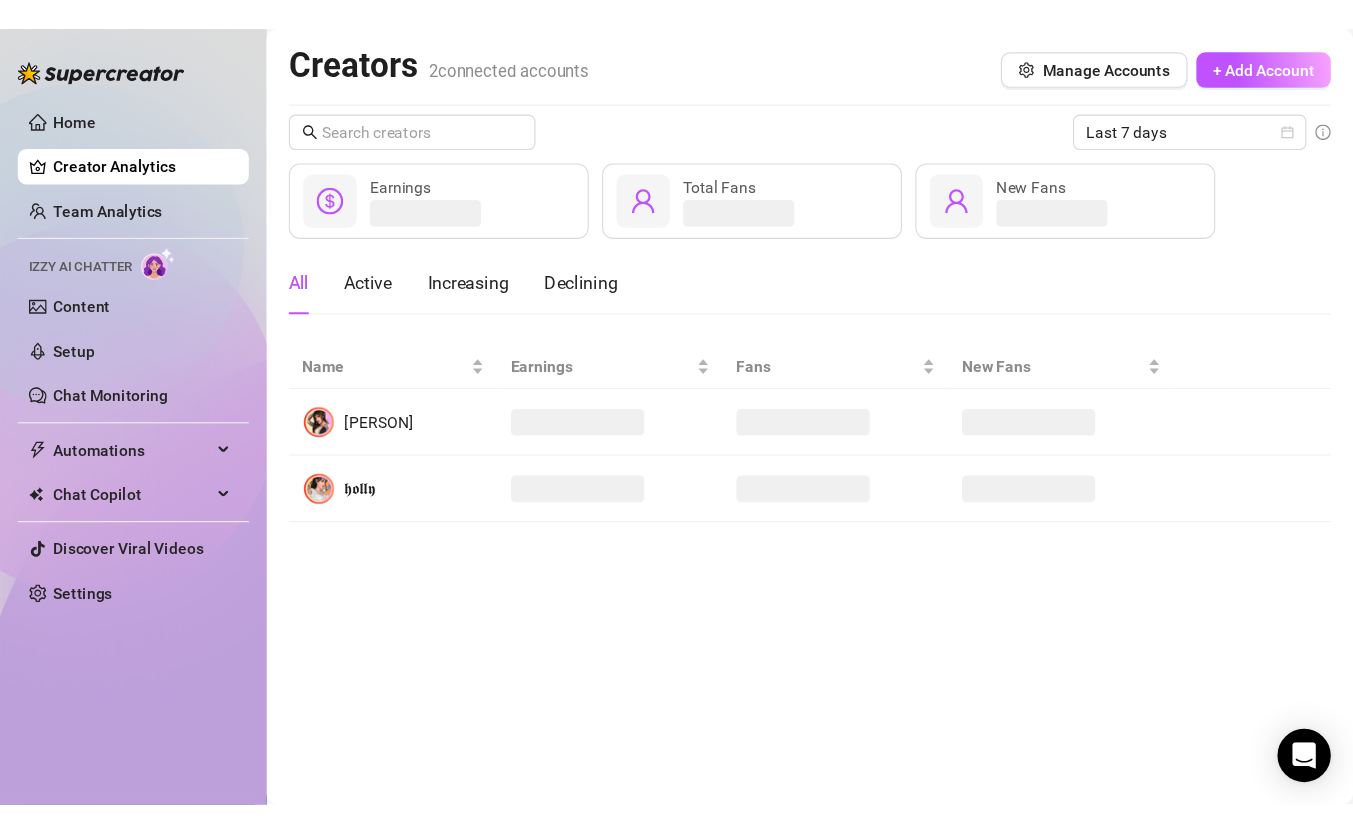 scroll, scrollTop: 0, scrollLeft: 0, axis: both 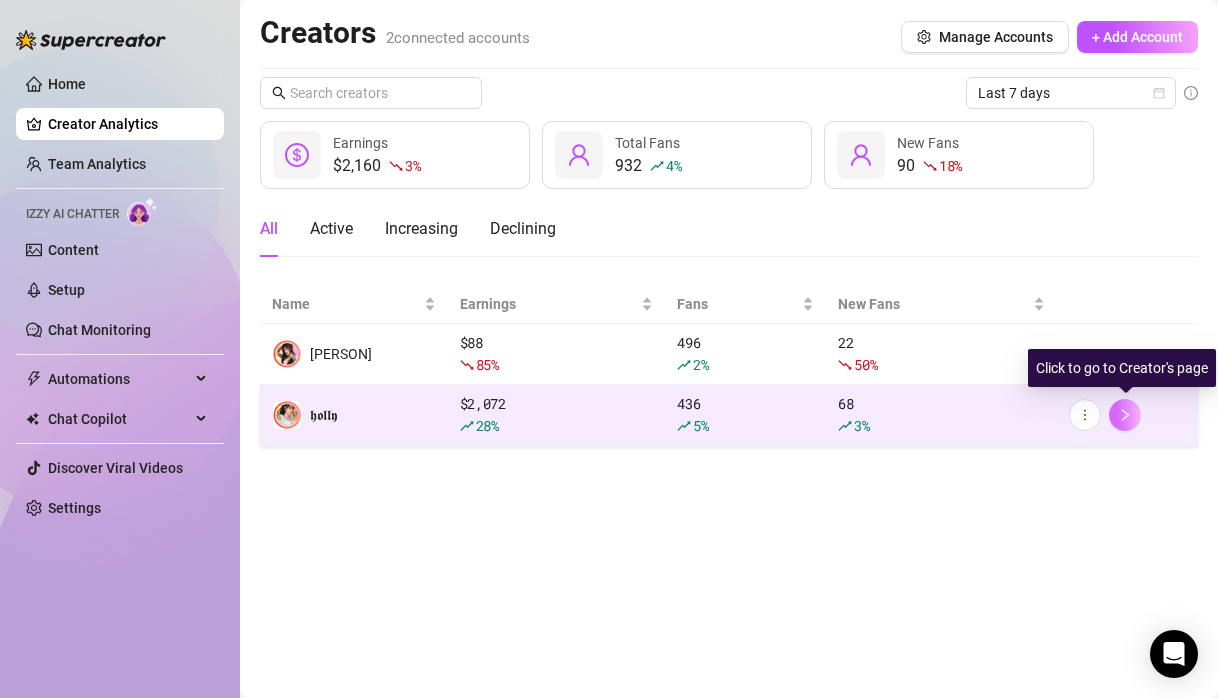 click at bounding box center [1125, 415] 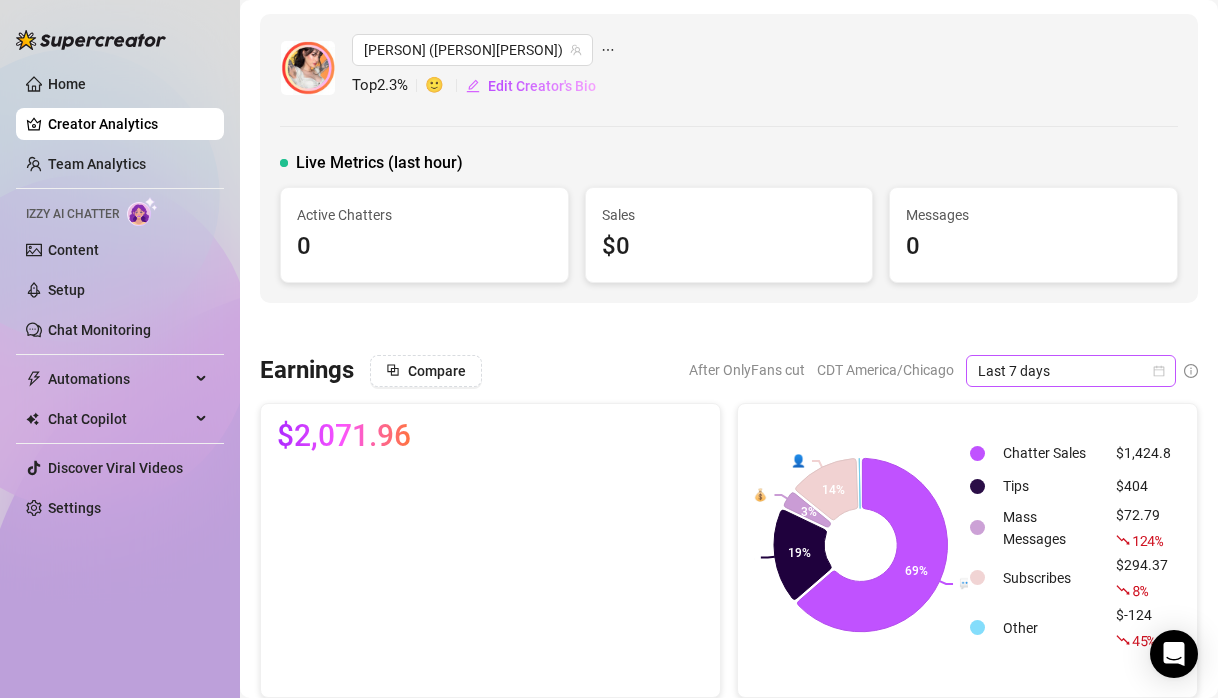 click on "Last 7 days" at bounding box center [1071, 371] 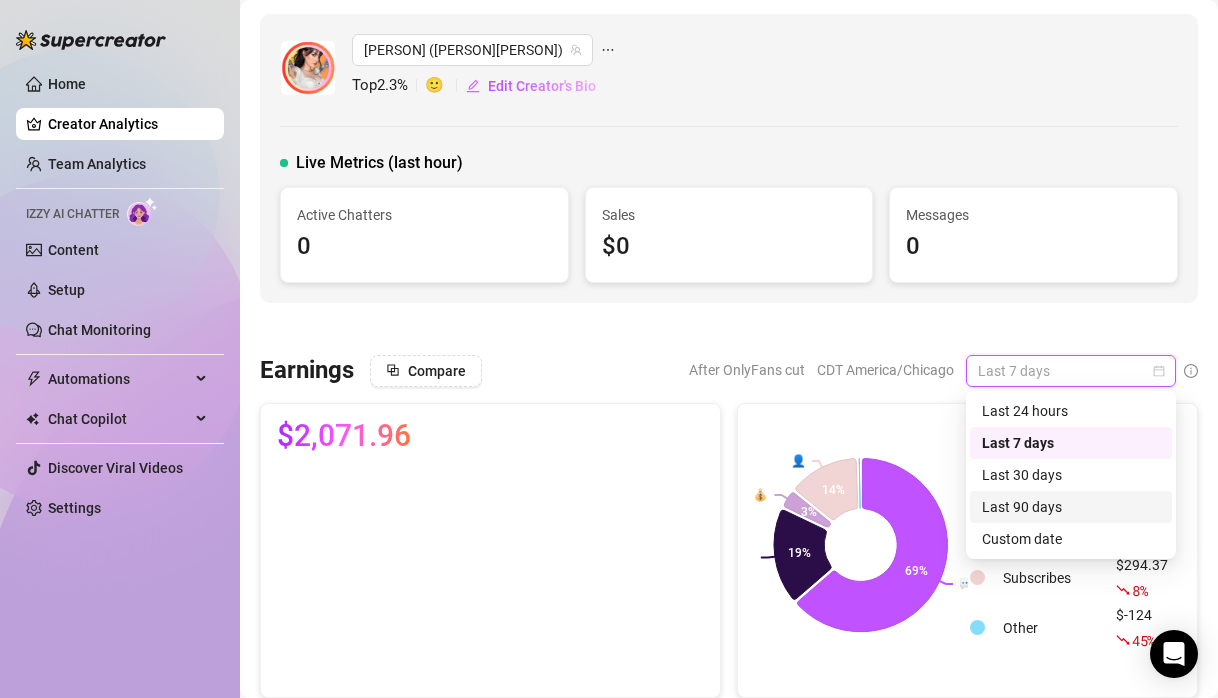 click on "Last 90 days" at bounding box center [1071, 507] 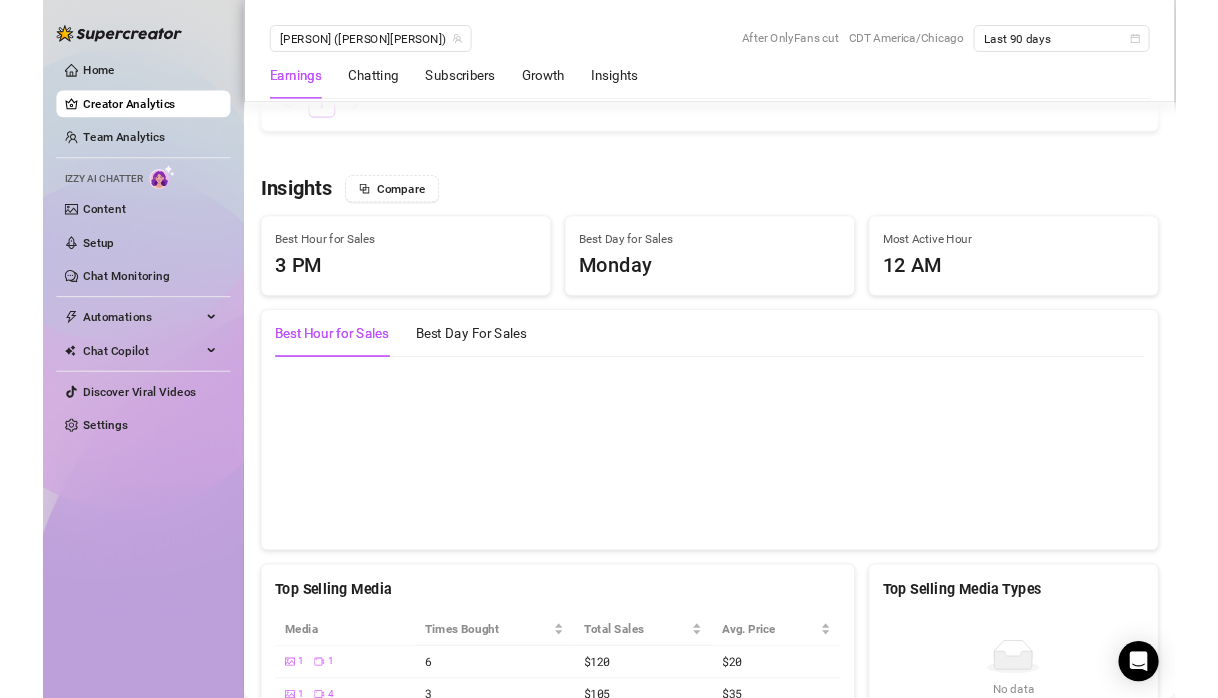 scroll, scrollTop: 3295, scrollLeft: 0, axis: vertical 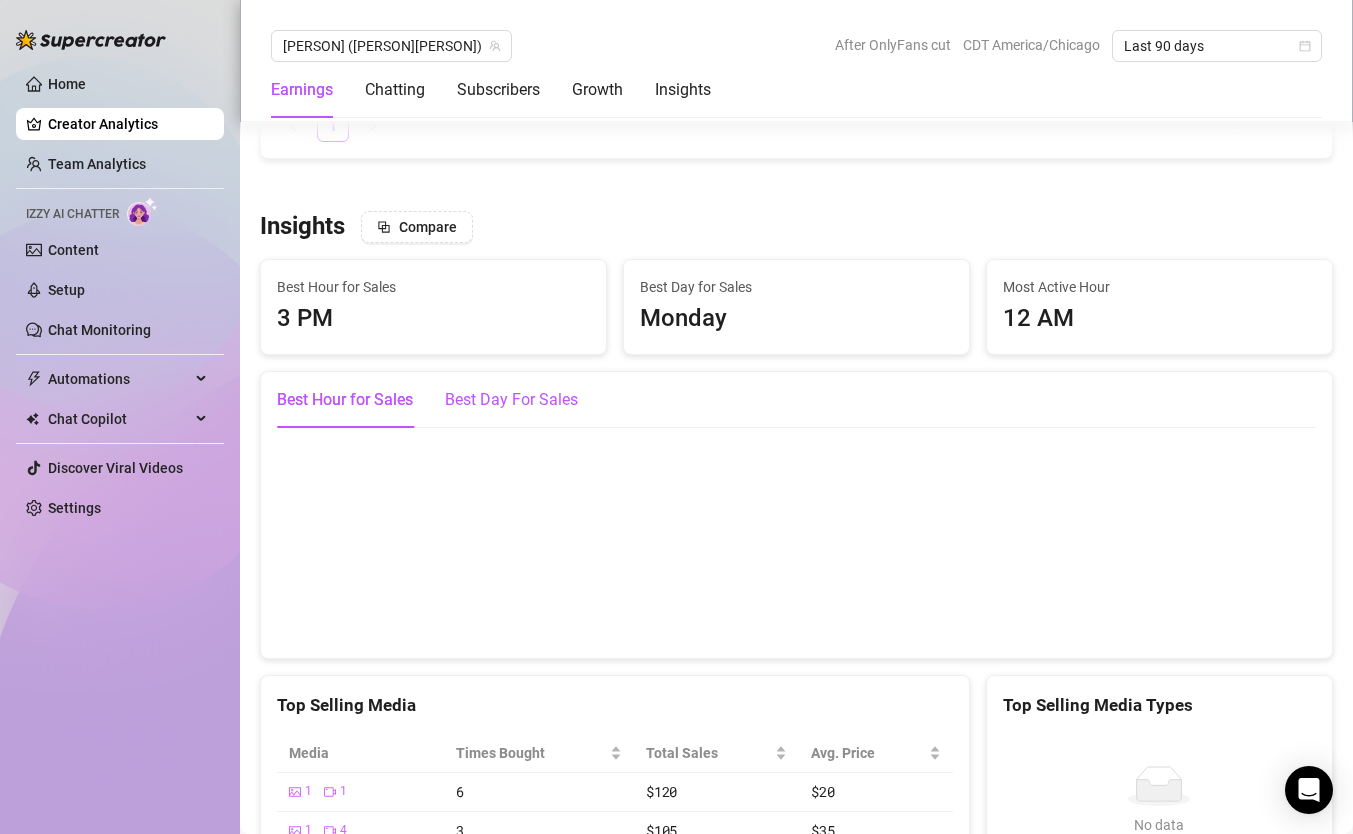 click on "Best Day For Sales" at bounding box center (511, 400) 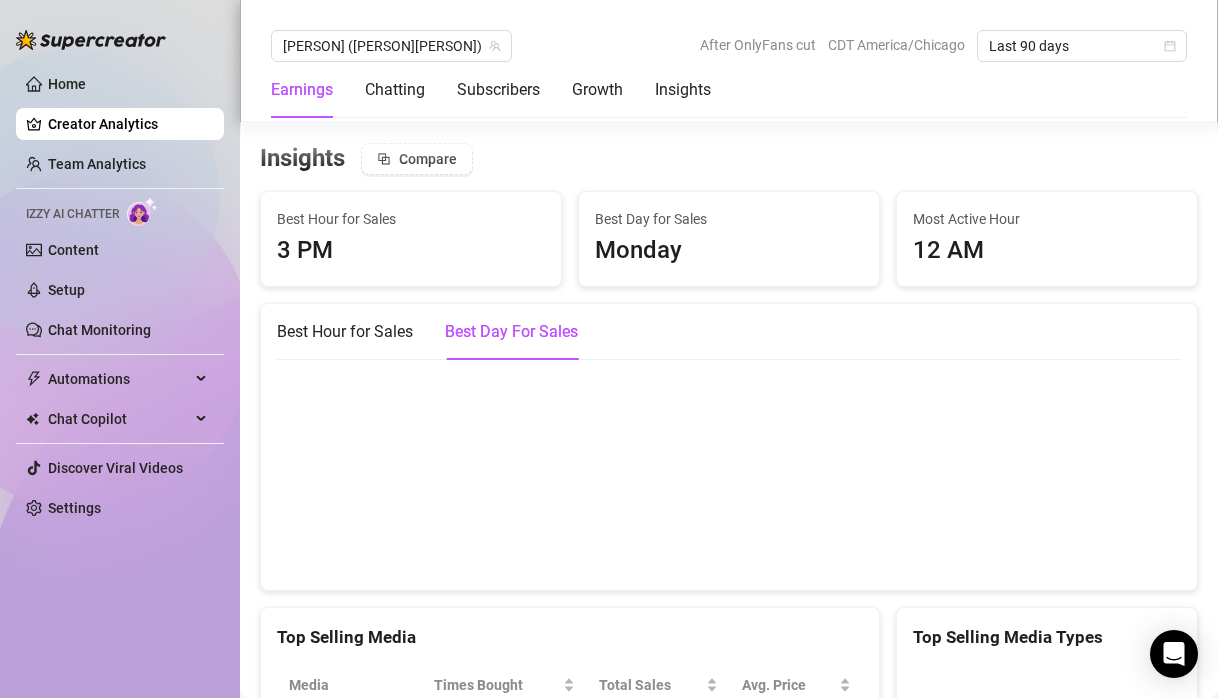 scroll, scrollTop: 3270, scrollLeft: 0, axis: vertical 